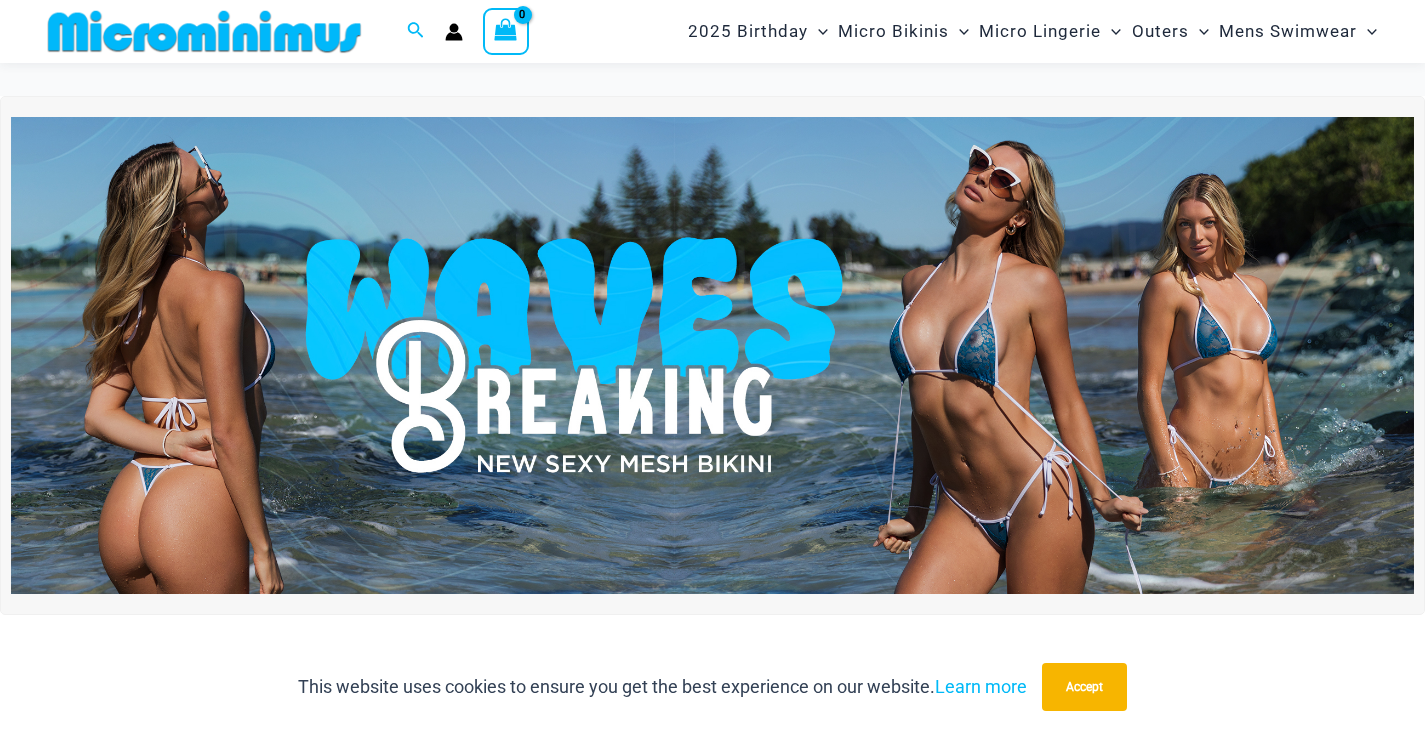 scroll, scrollTop: 80, scrollLeft: 0, axis: vertical 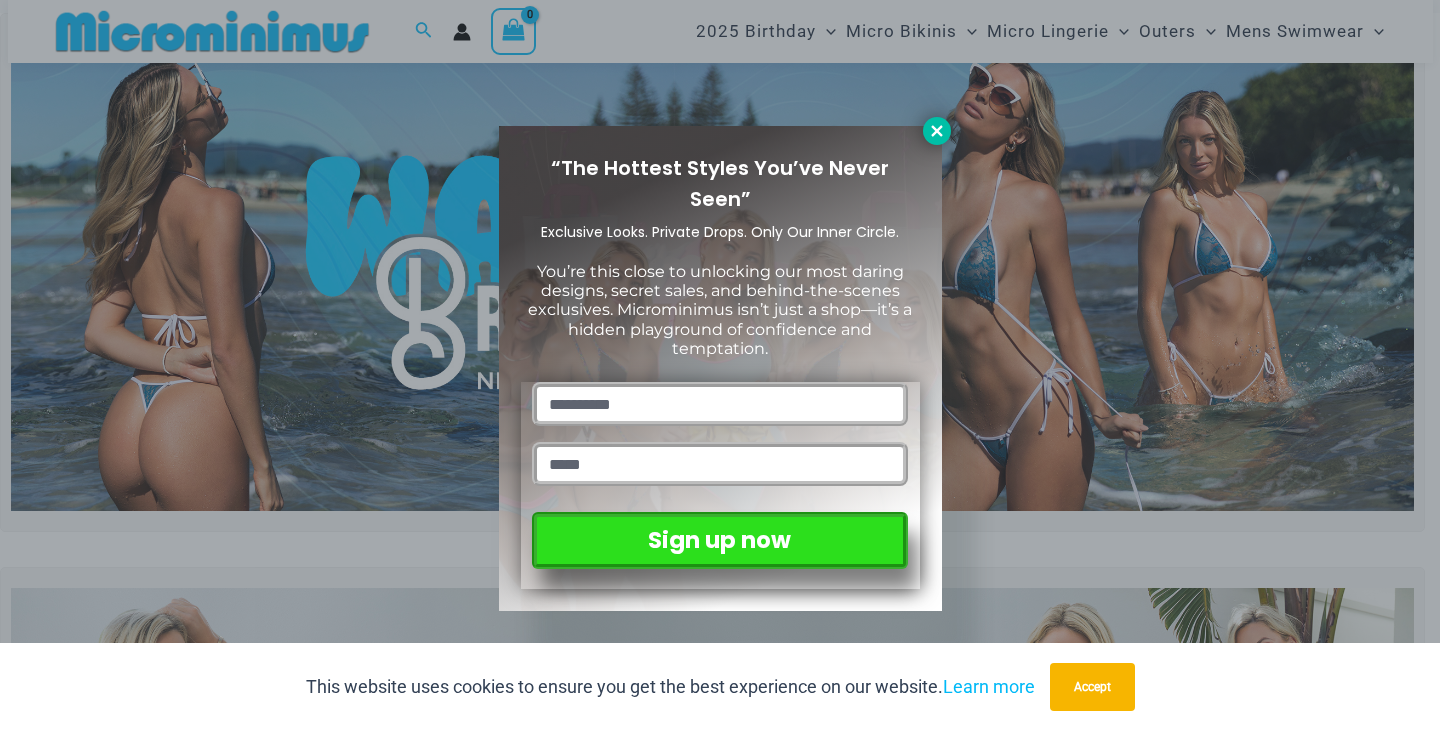 click 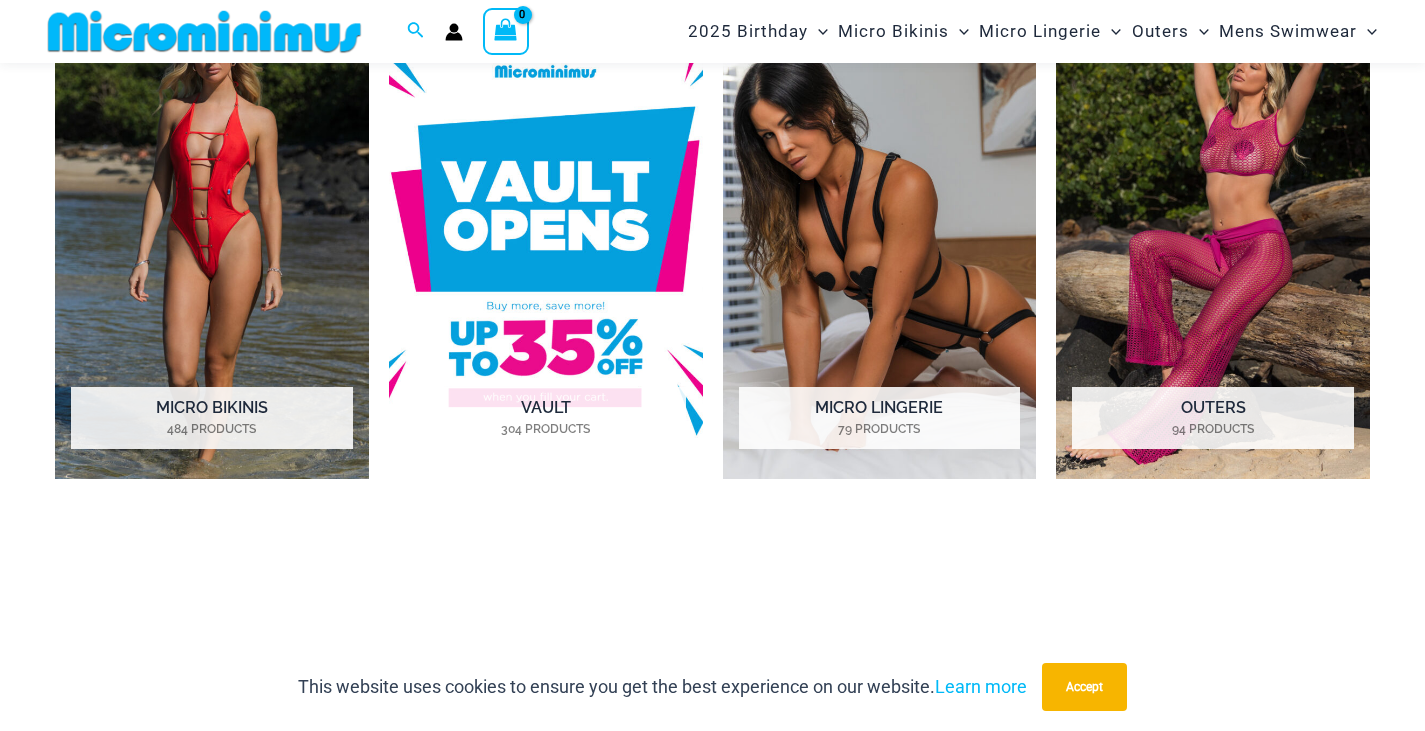 scroll, scrollTop: 1523, scrollLeft: 0, axis: vertical 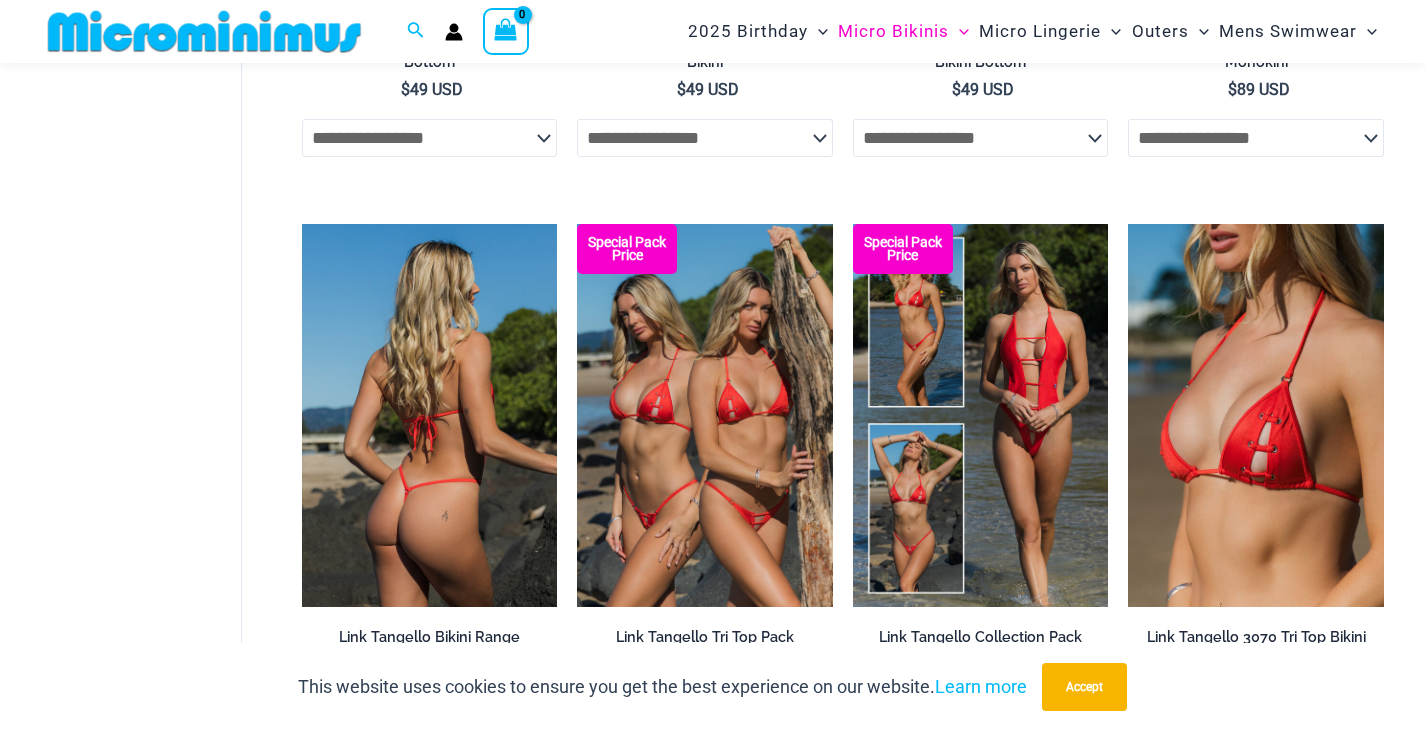 click at bounding box center (430, 415) 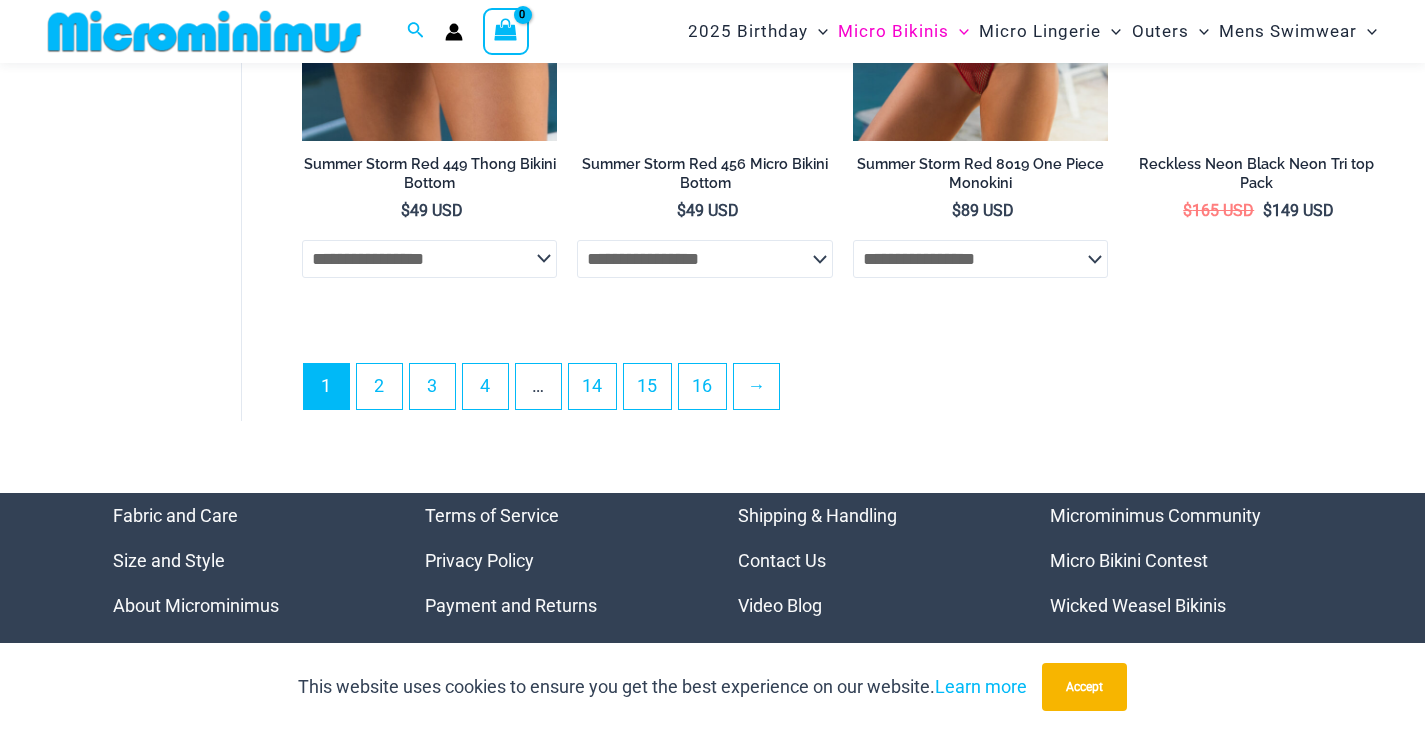 scroll, scrollTop: 4991, scrollLeft: 0, axis: vertical 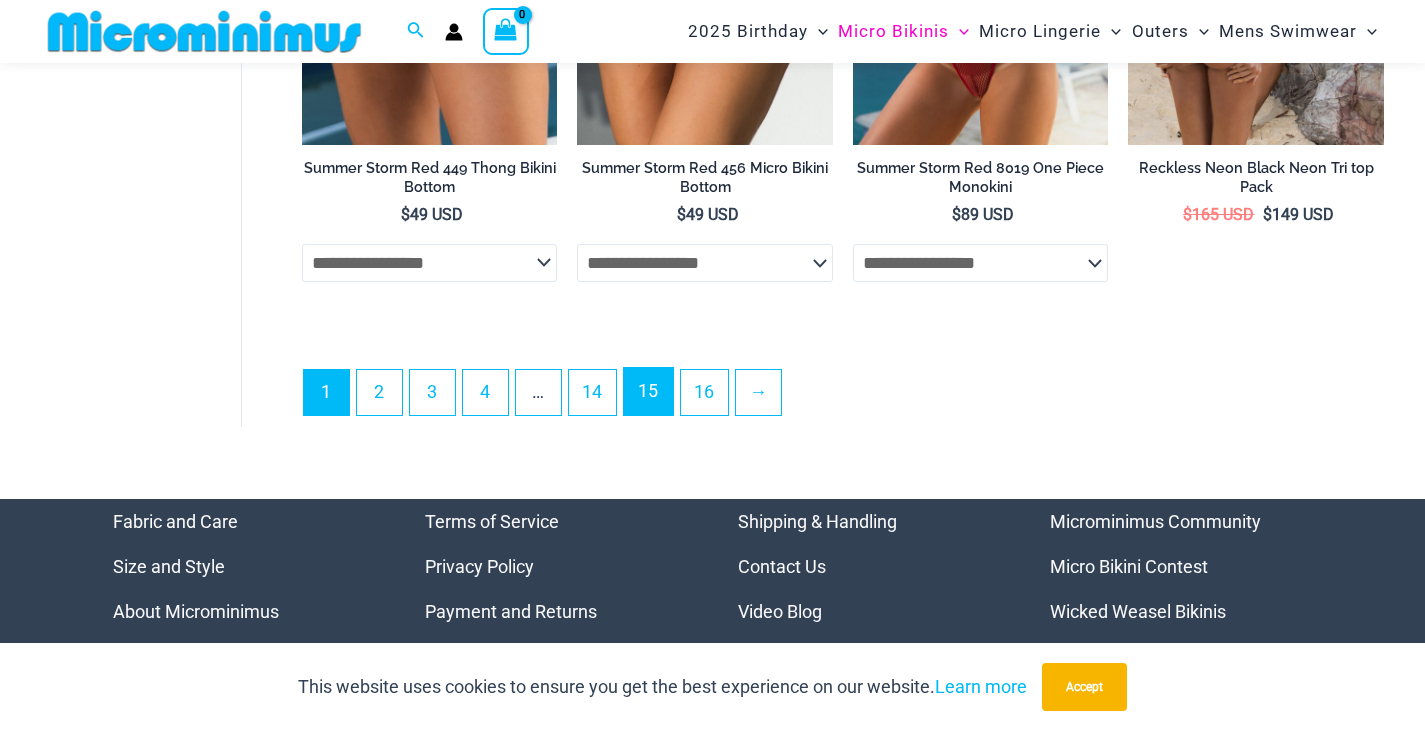 click on "15" at bounding box center [648, 391] 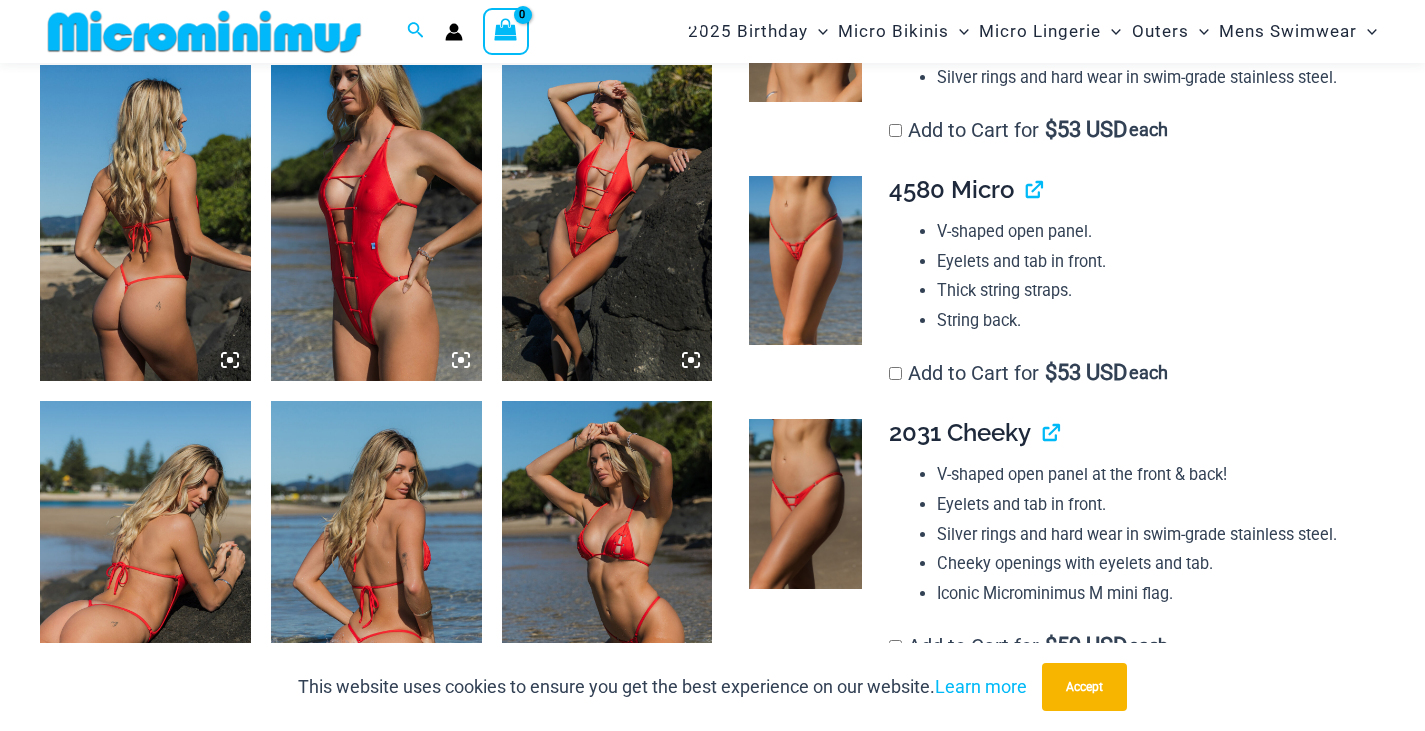 scroll, scrollTop: 1147, scrollLeft: 0, axis: vertical 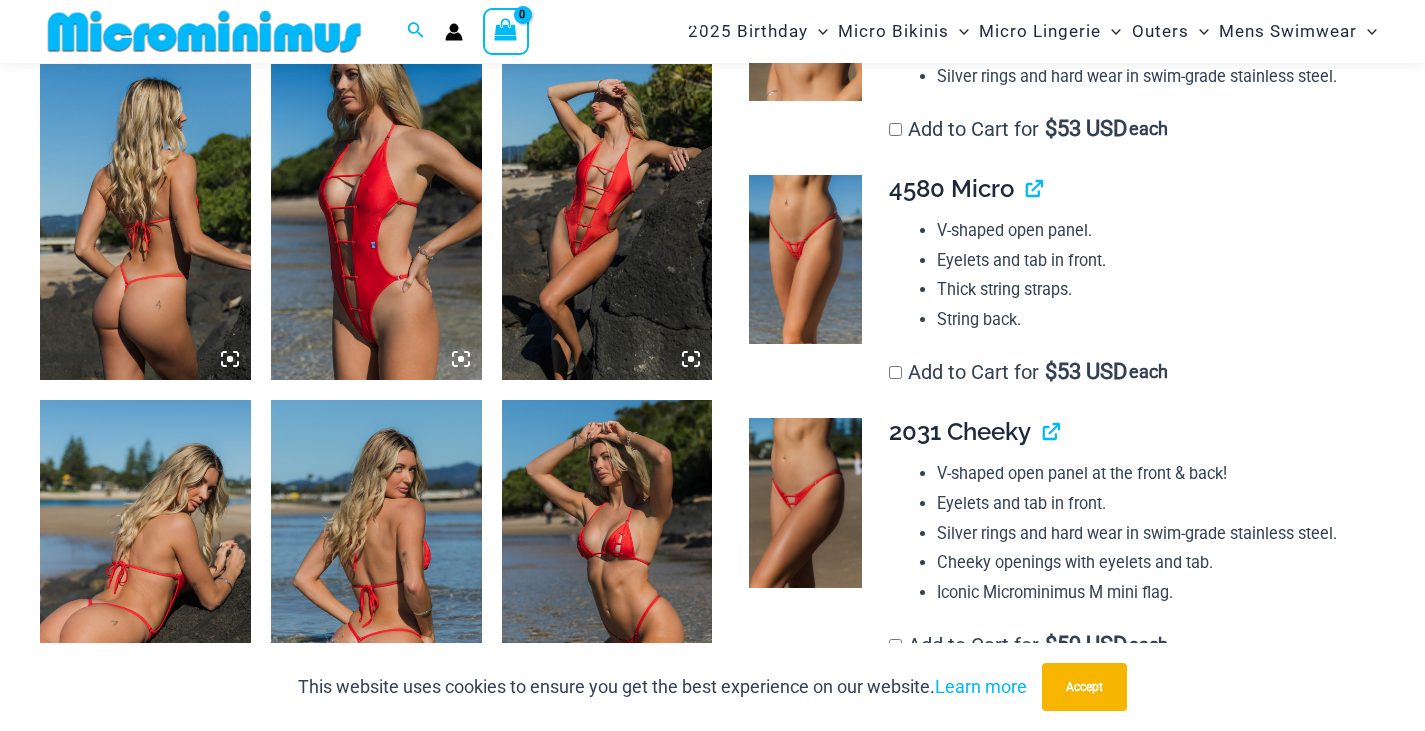 click at bounding box center [607, 222] 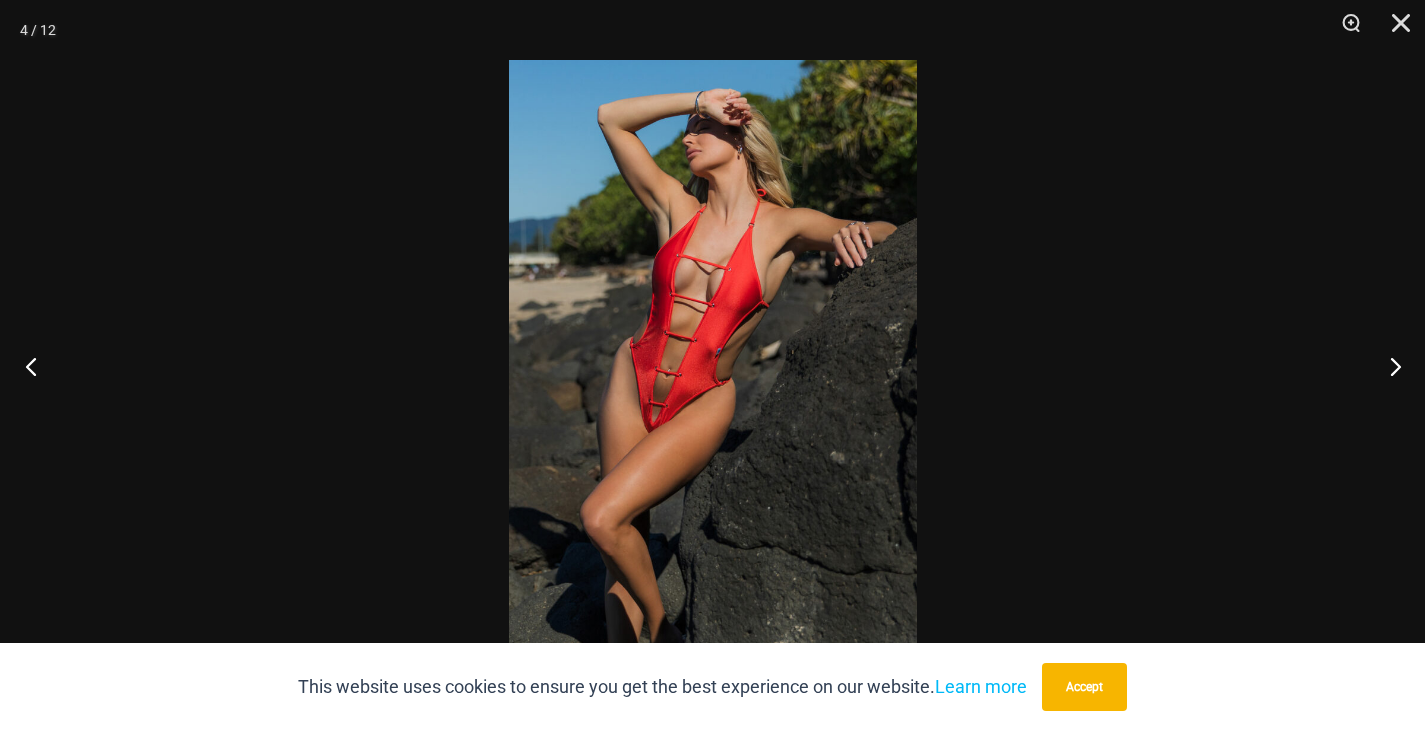click at bounding box center (37, 366) 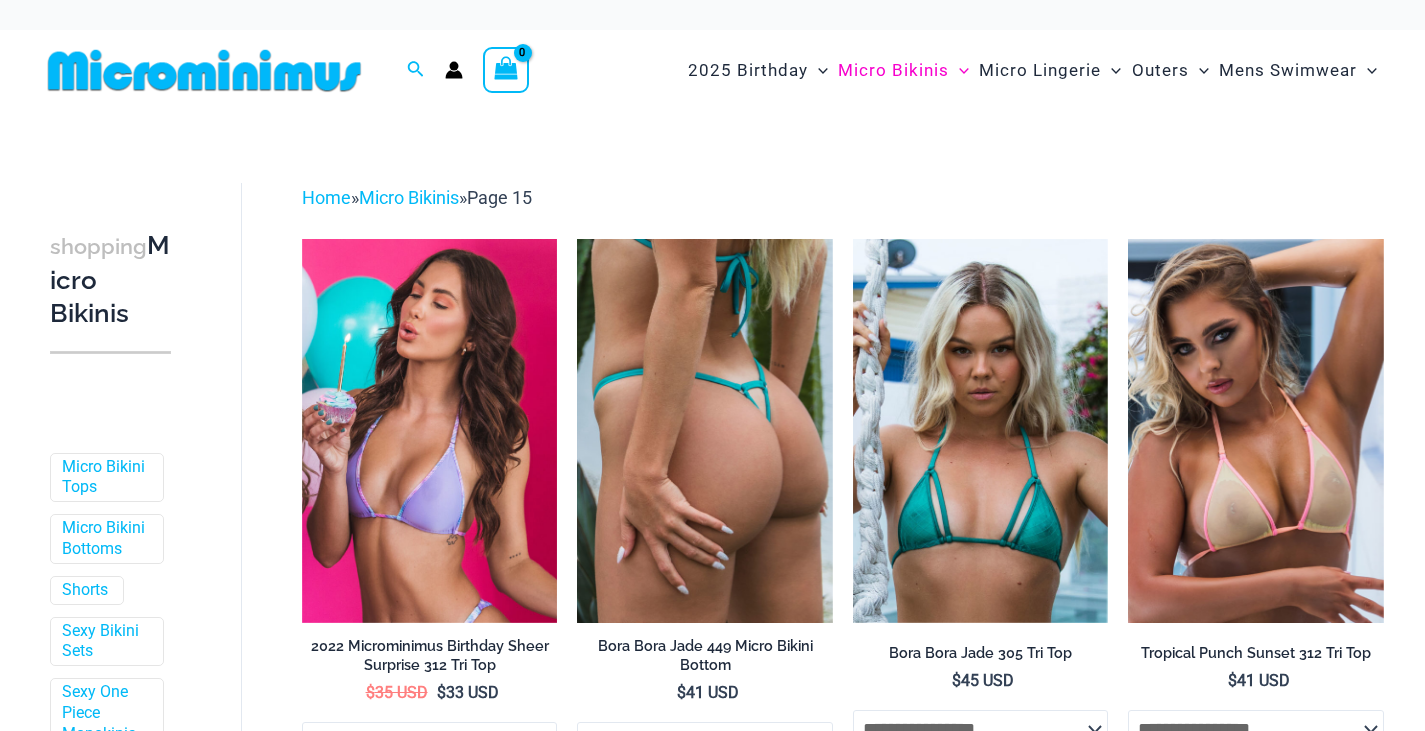 scroll, scrollTop: 0, scrollLeft: 0, axis: both 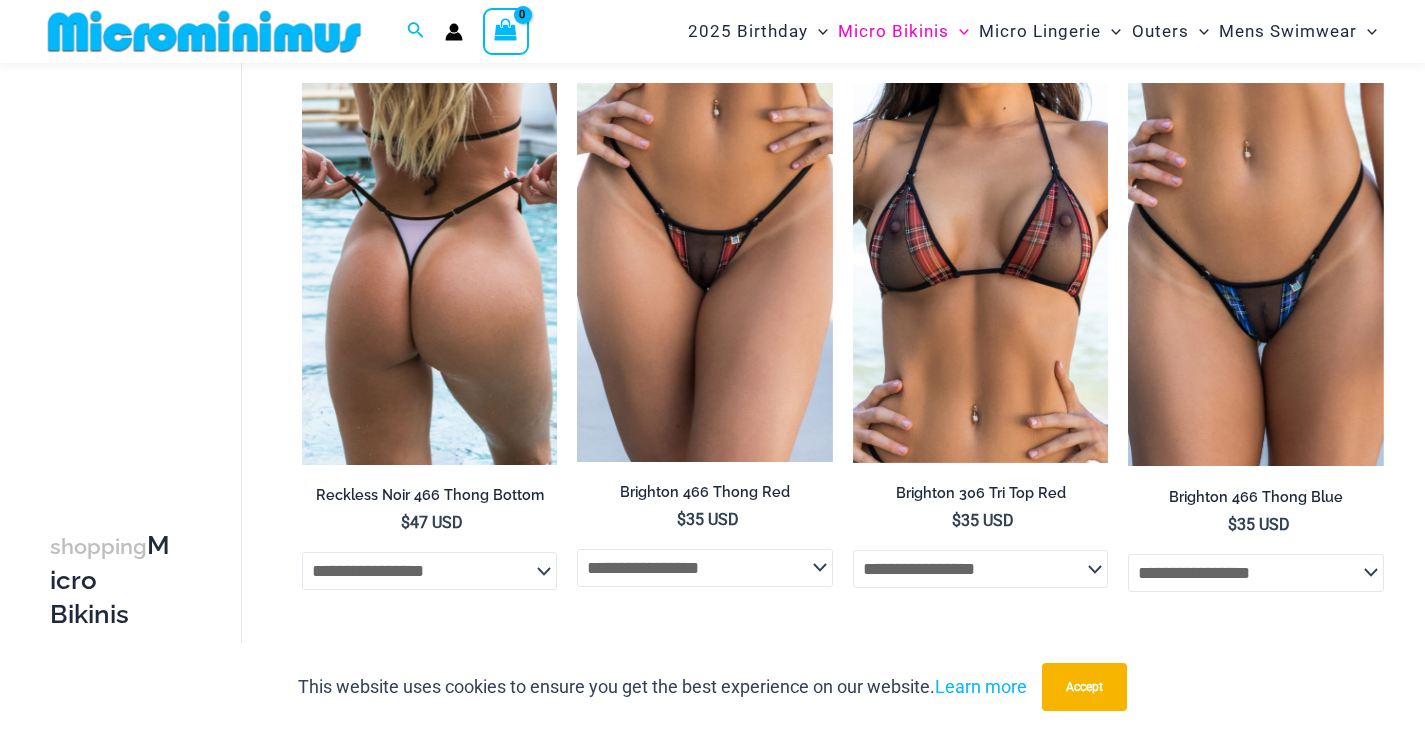 click at bounding box center (430, 274) 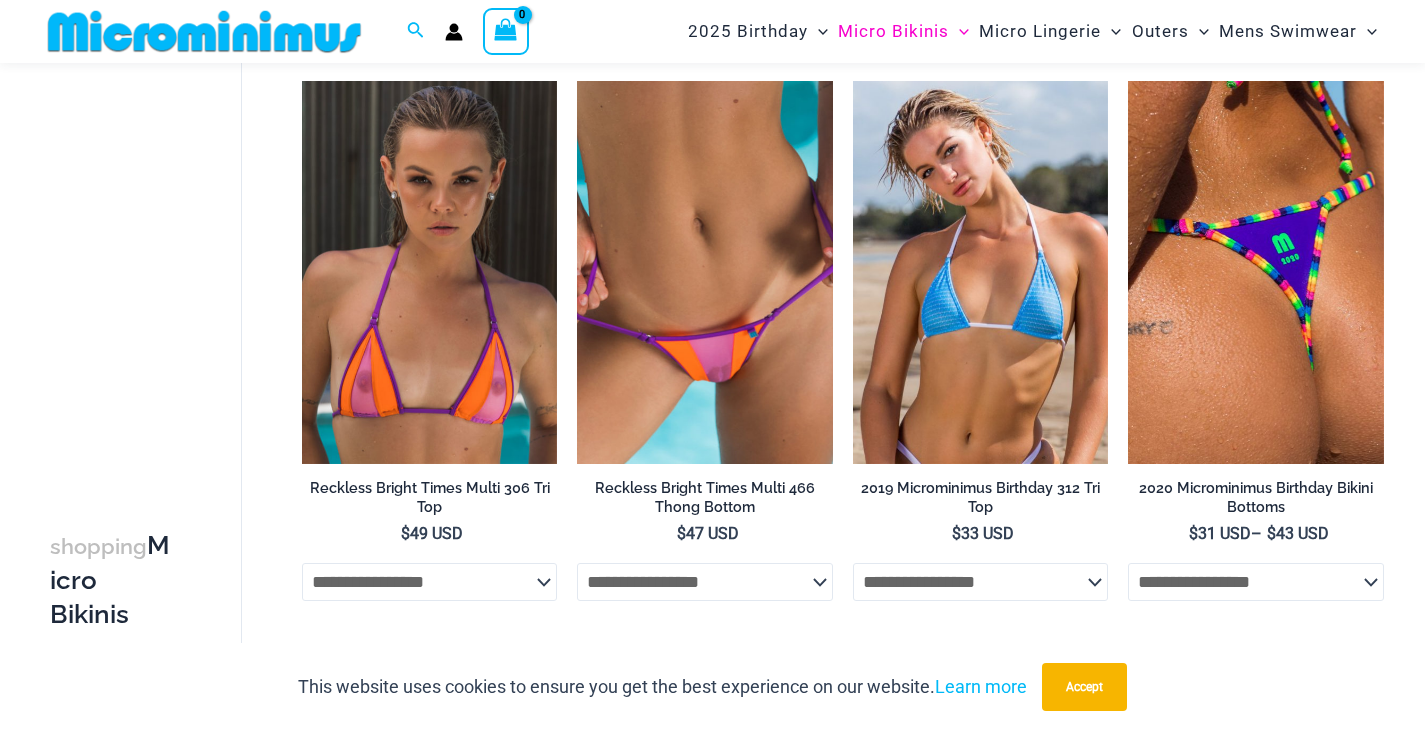 scroll, scrollTop: 1884, scrollLeft: 0, axis: vertical 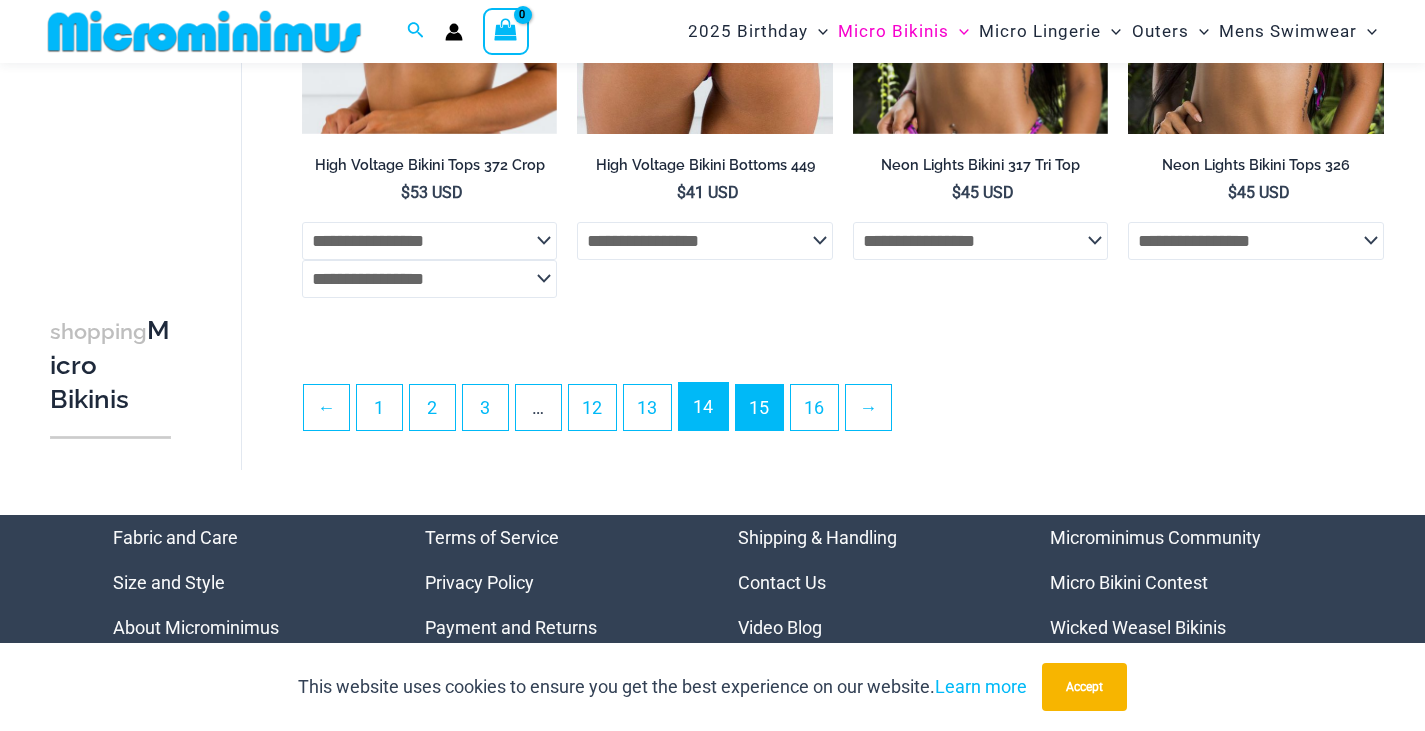 click on "14" at bounding box center (703, 406) 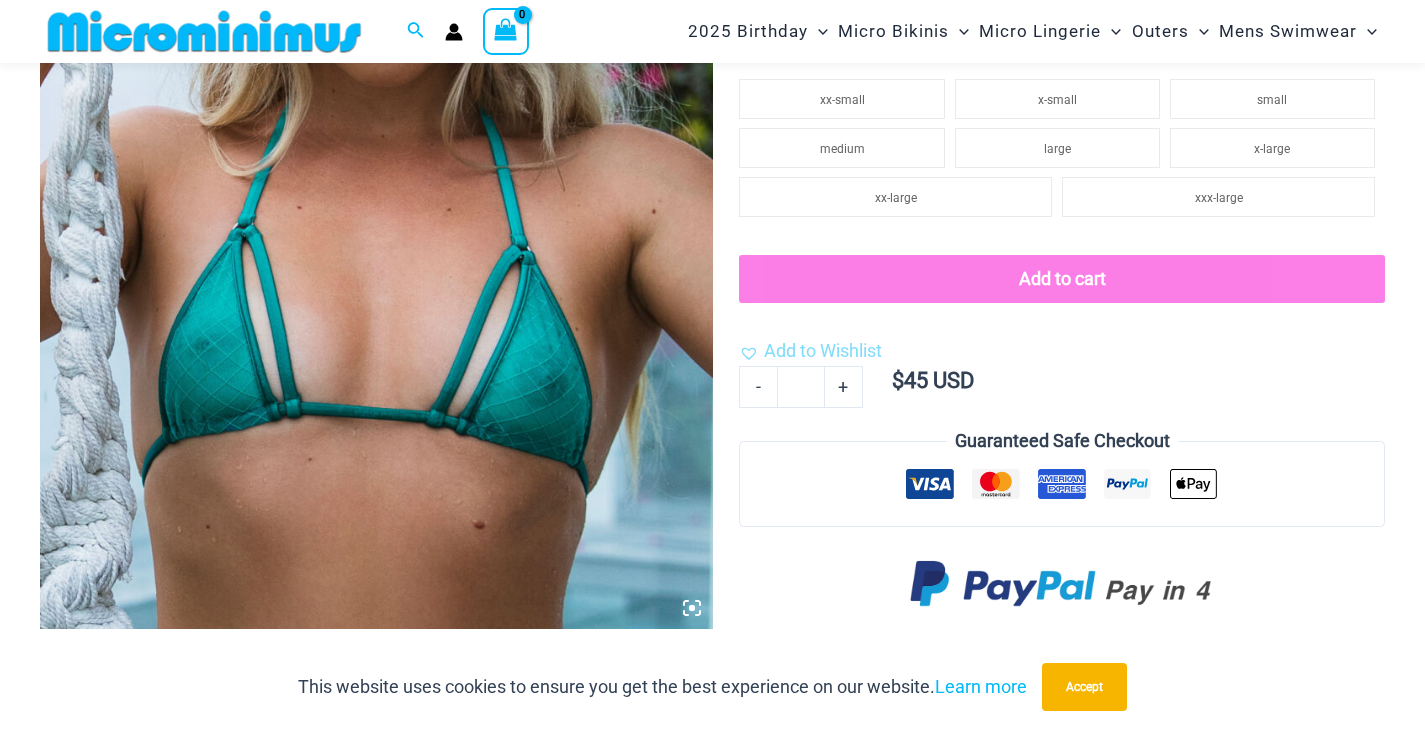 scroll, scrollTop: 563, scrollLeft: 0, axis: vertical 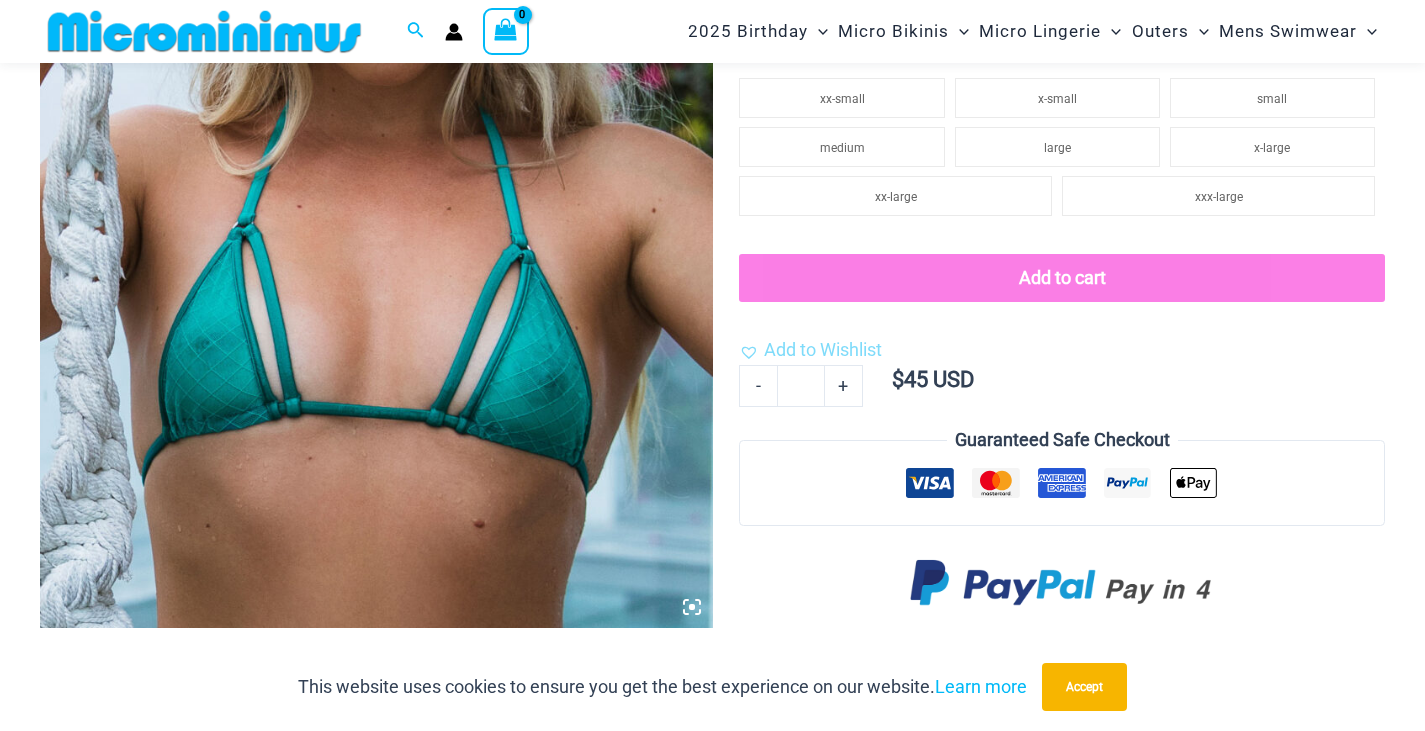 click at bounding box center (376, 123) 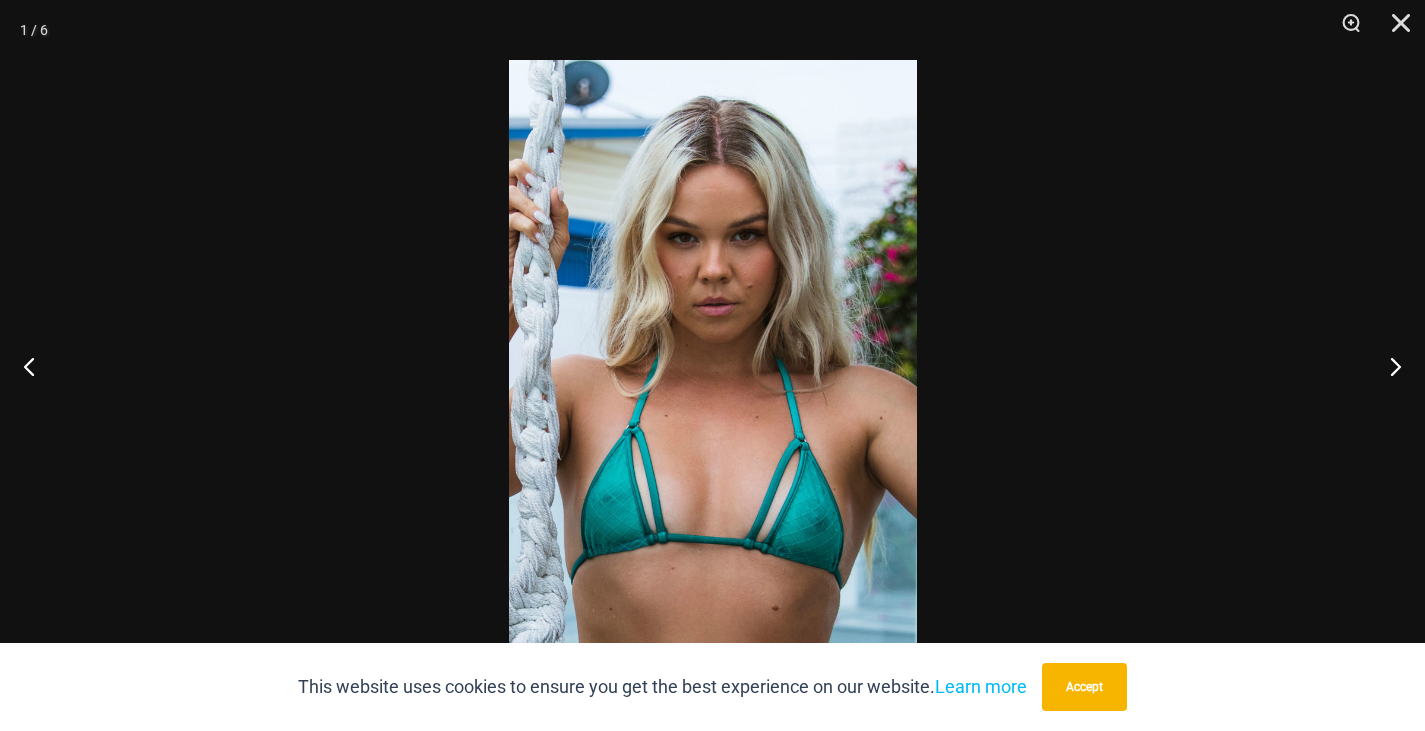 click at bounding box center [713, 365] 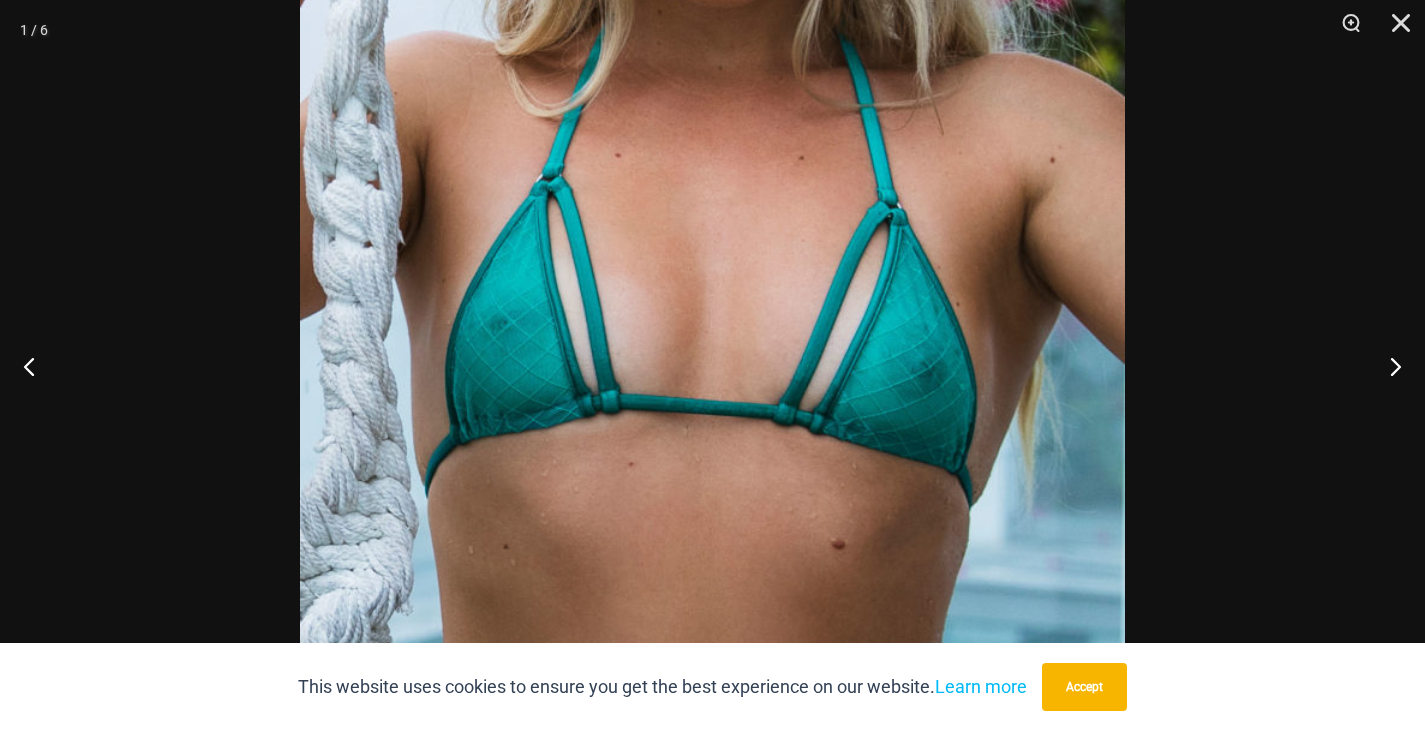 click at bounding box center (712, 53) 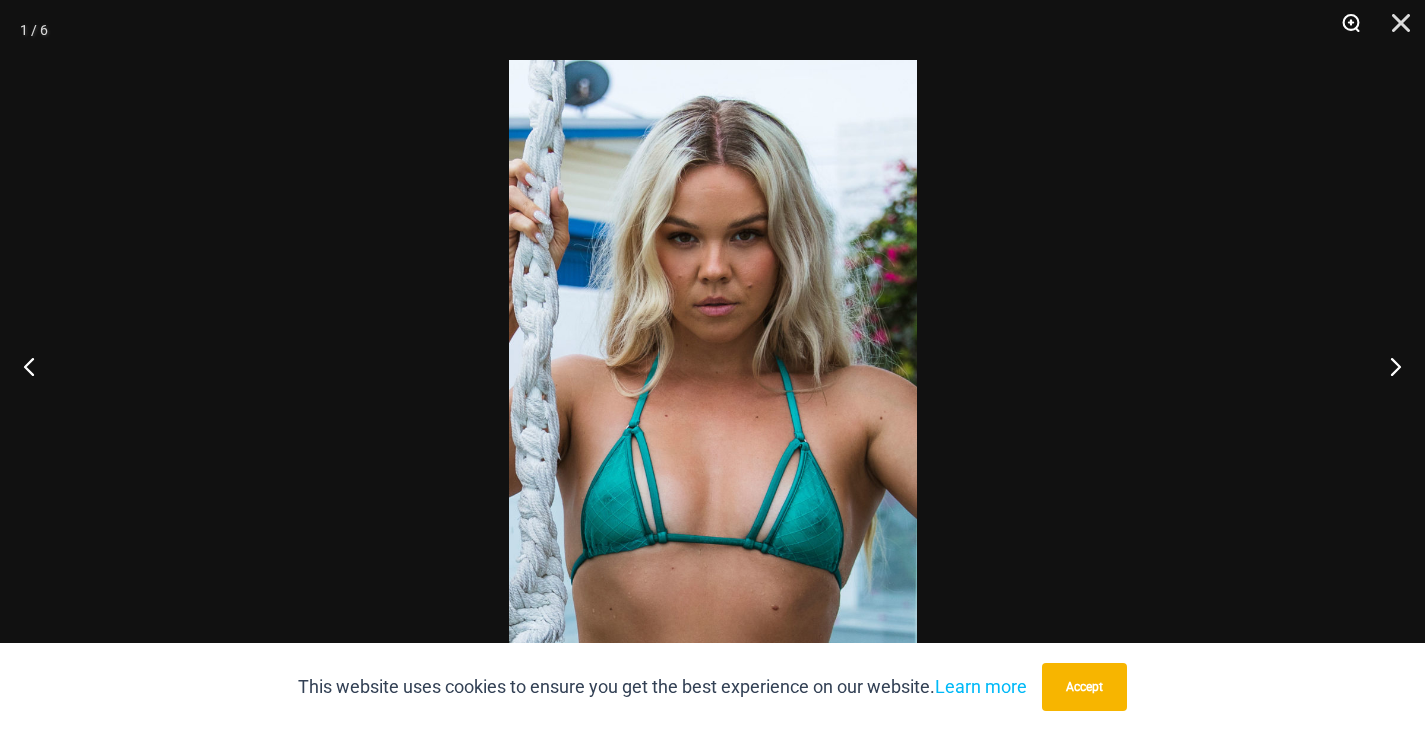 click at bounding box center [1344, 30] 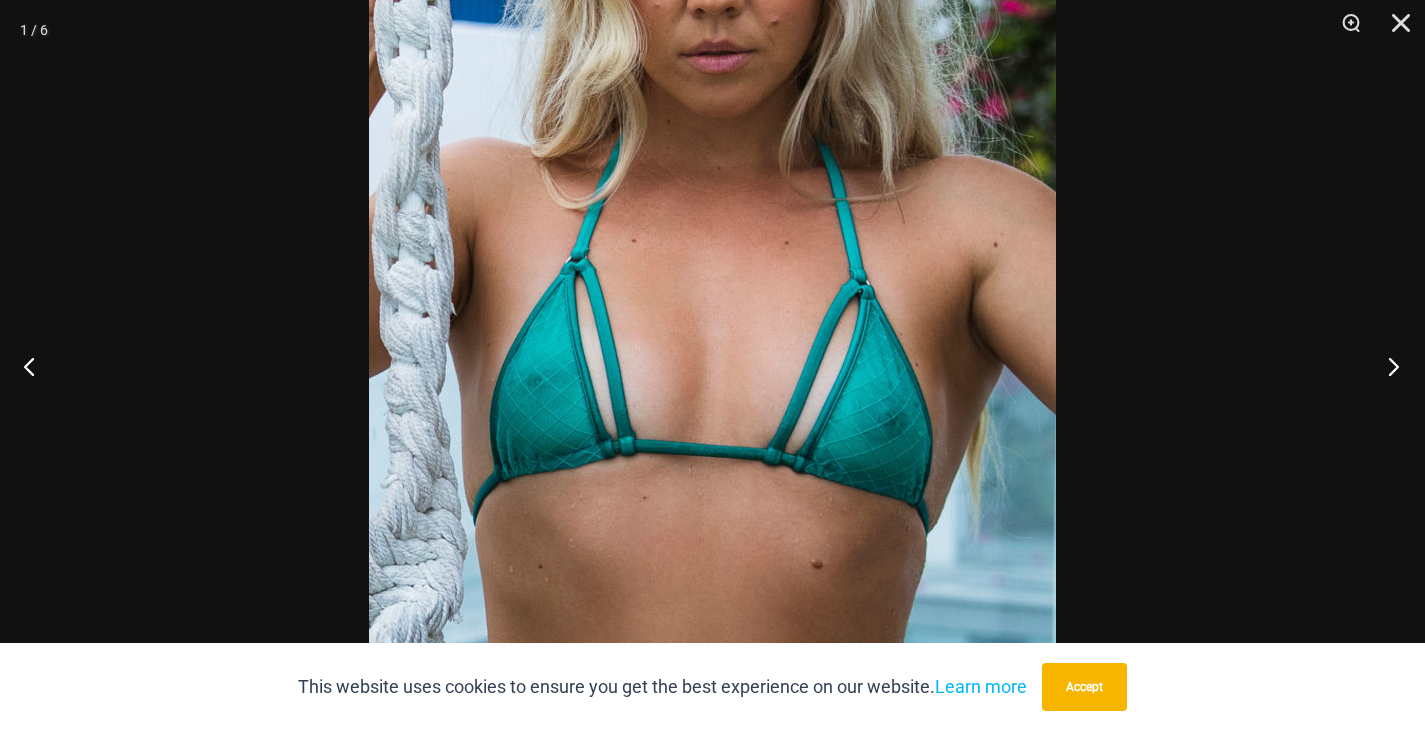 click at bounding box center [1387, 366] 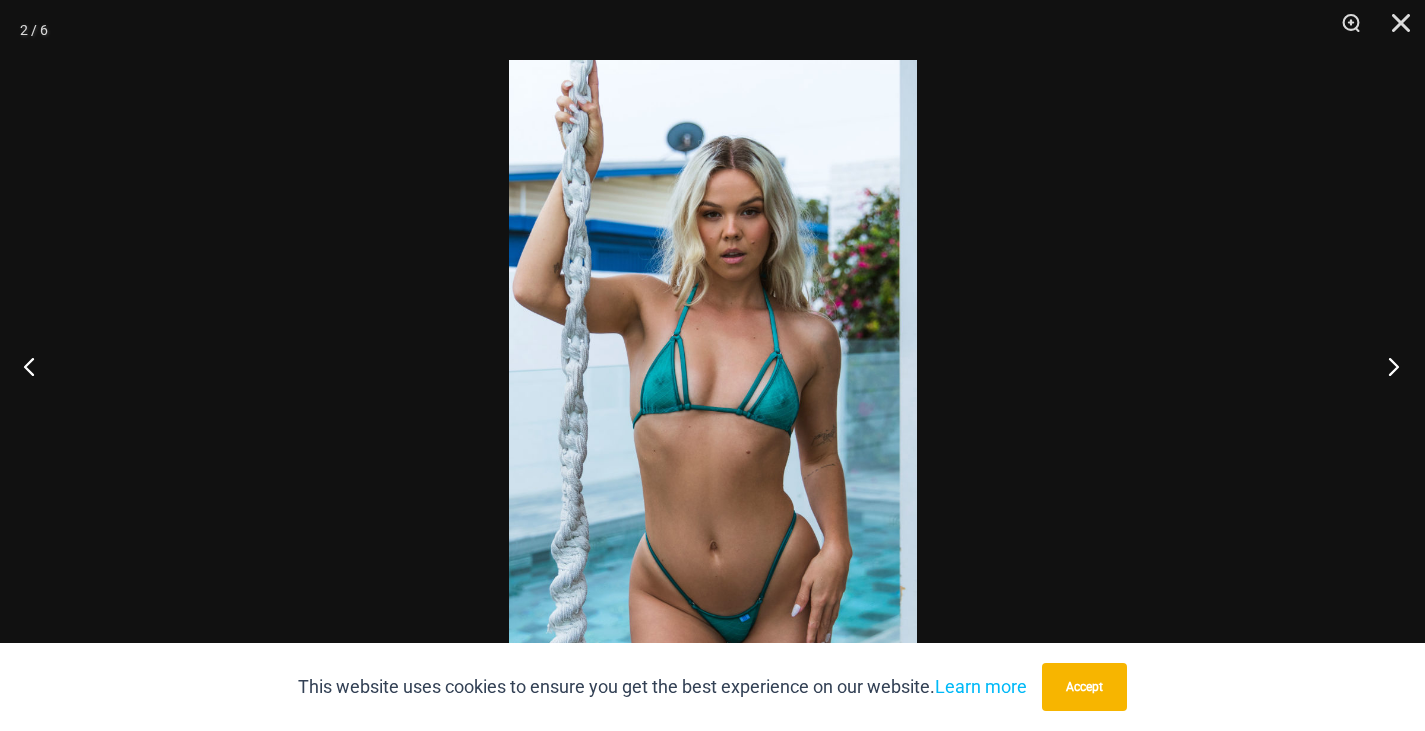 click at bounding box center (1387, 366) 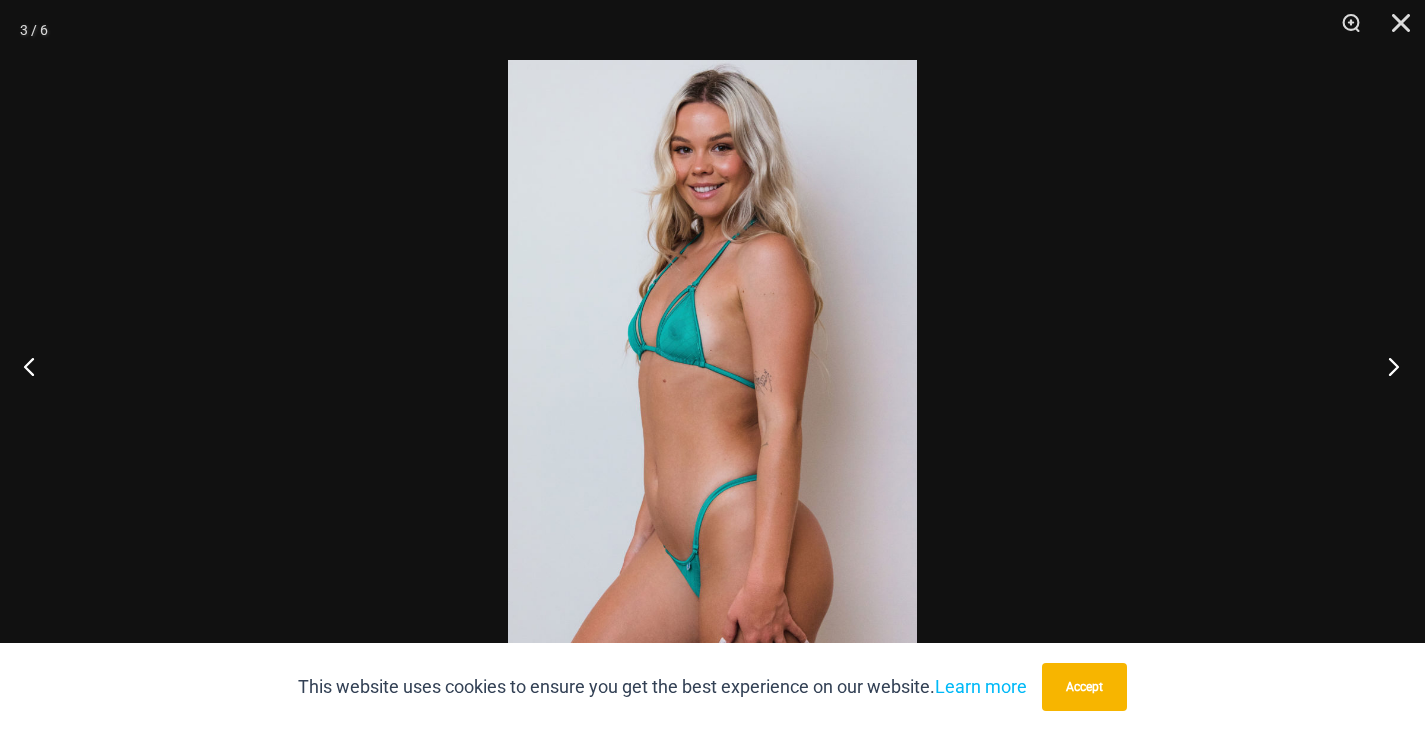 click at bounding box center (1387, 366) 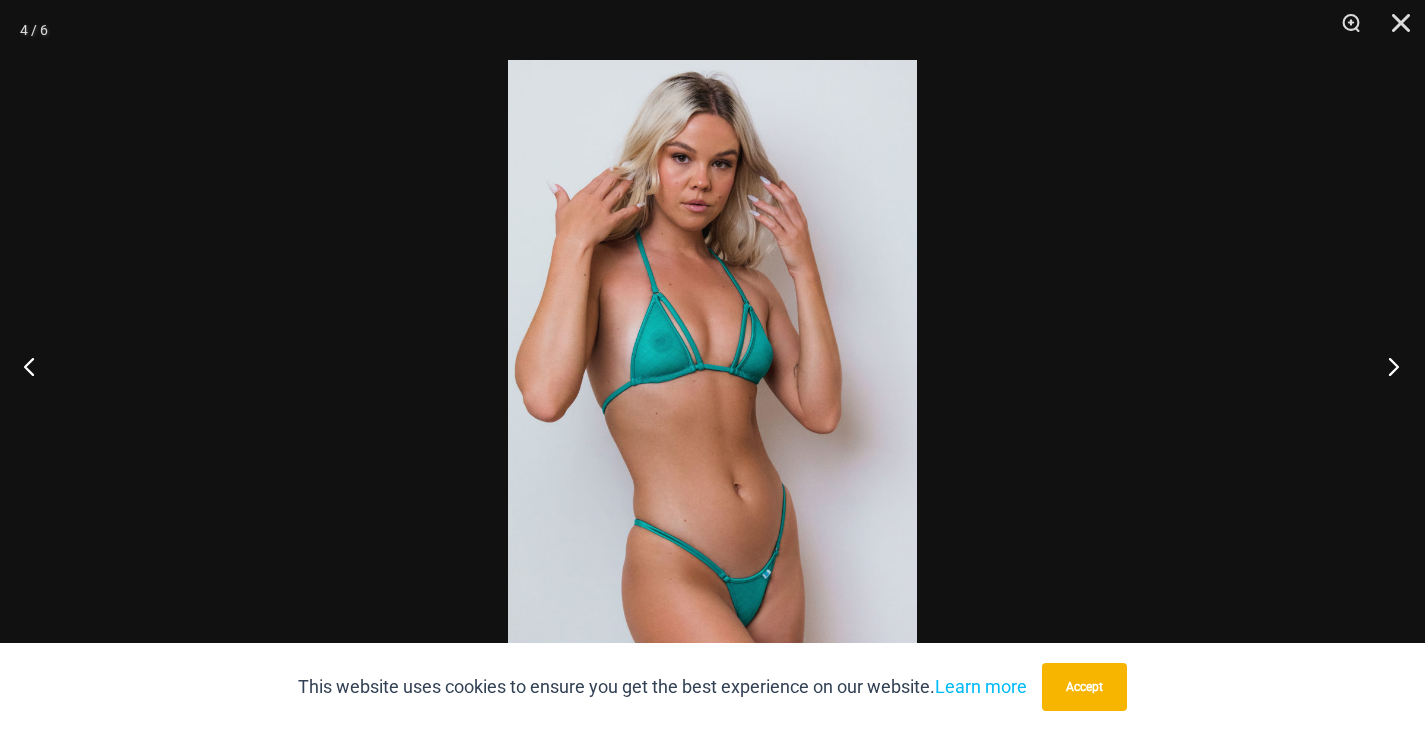 click at bounding box center [1387, 366] 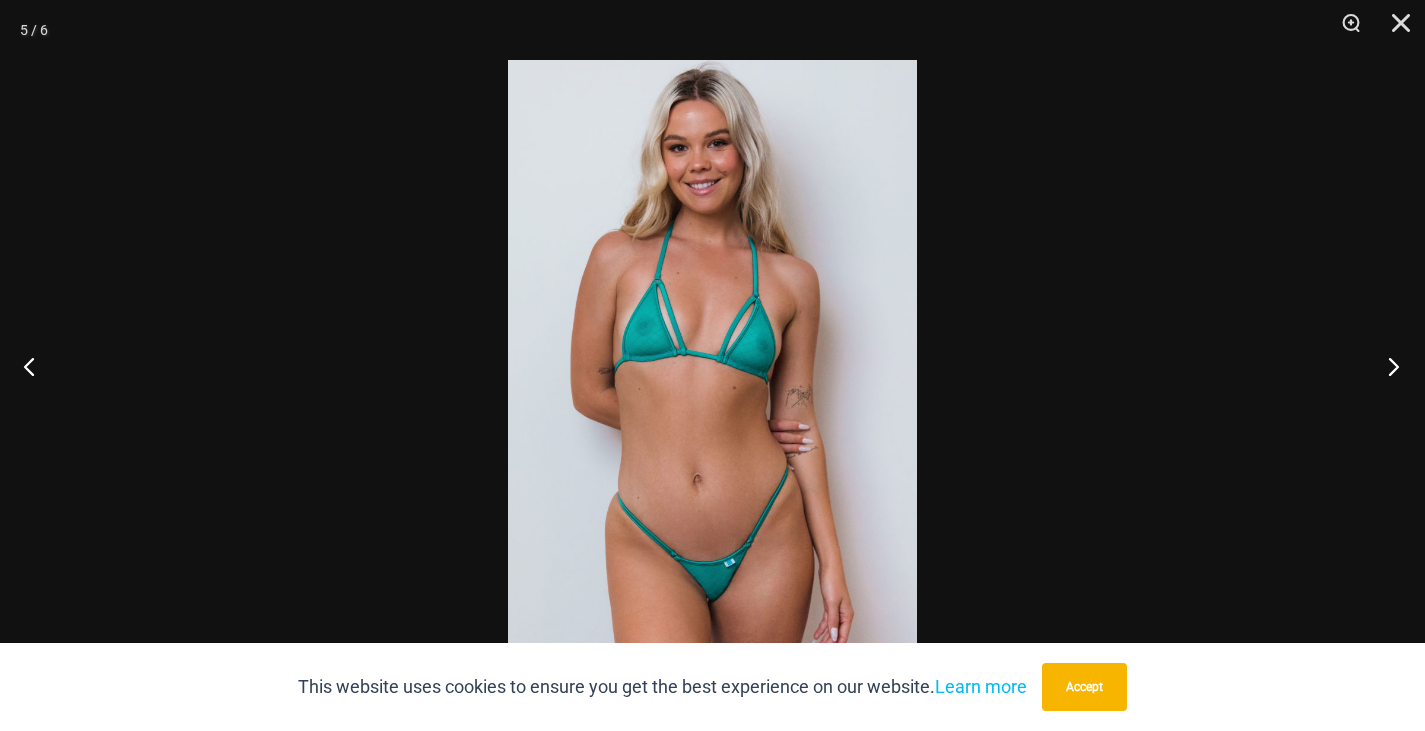 click at bounding box center (1387, 366) 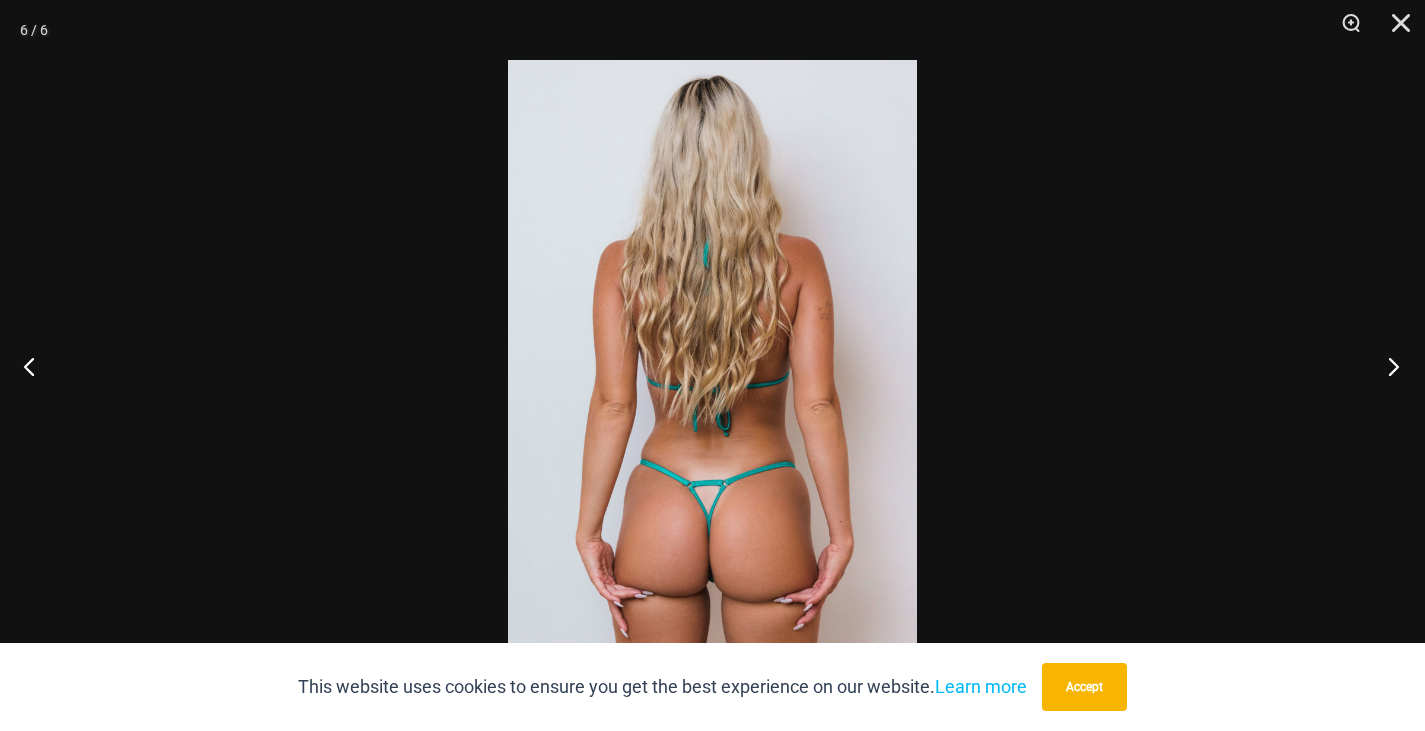 click at bounding box center [1387, 366] 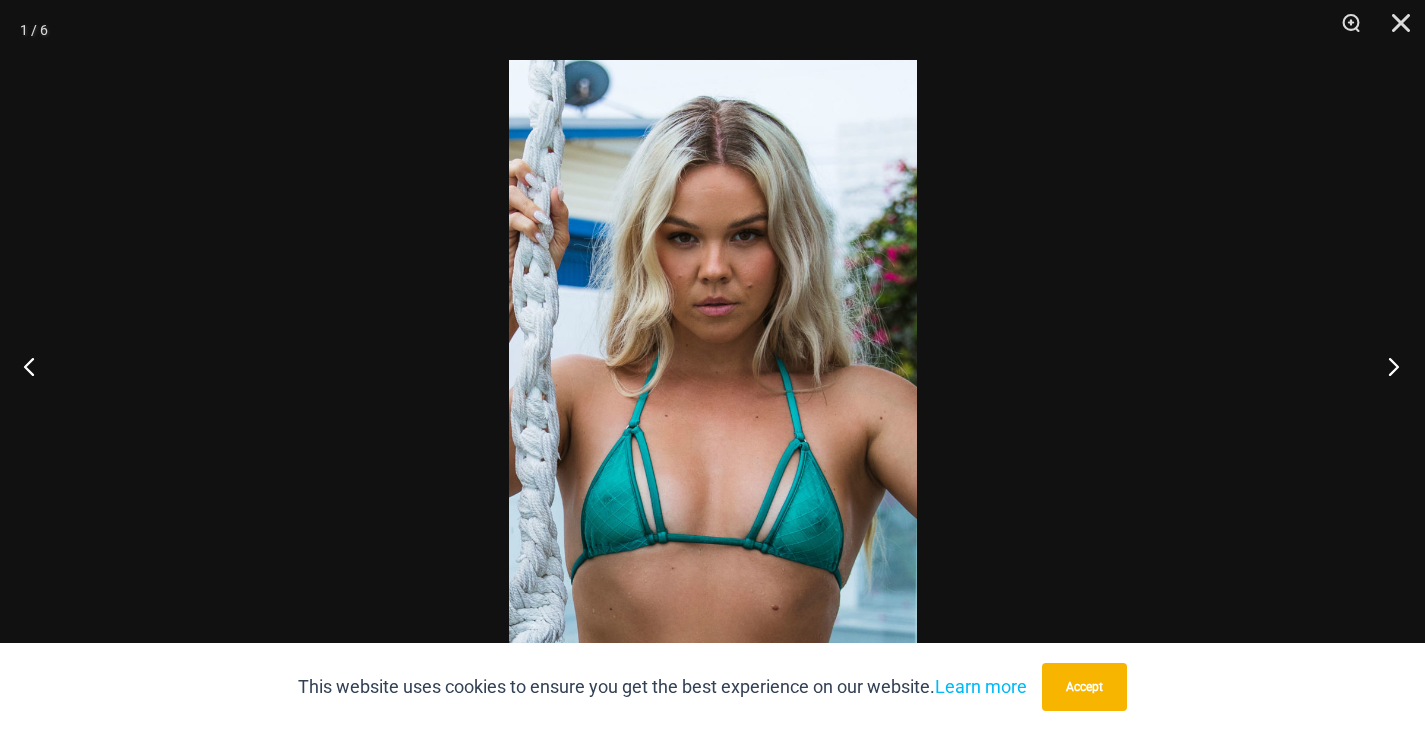 click at bounding box center (1387, 366) 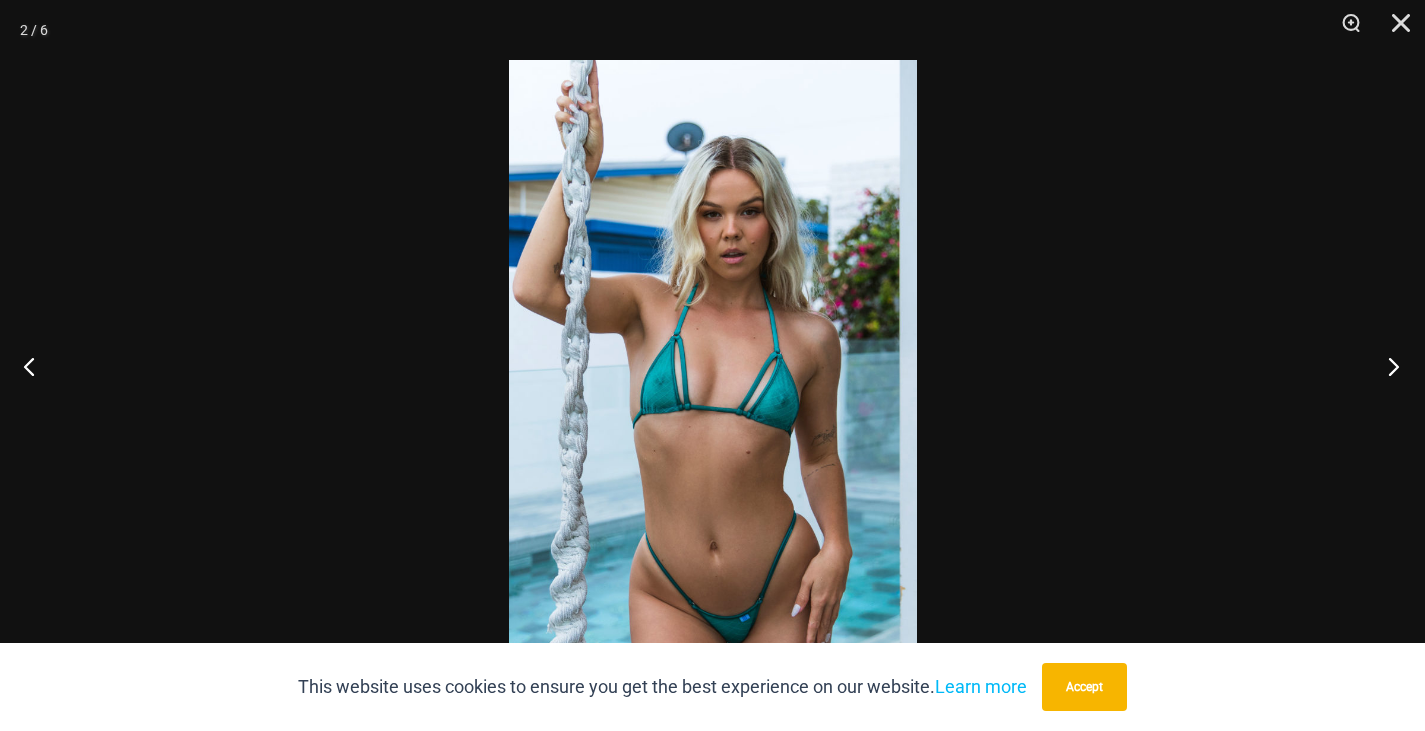 click at bounding box center (1387, 366) 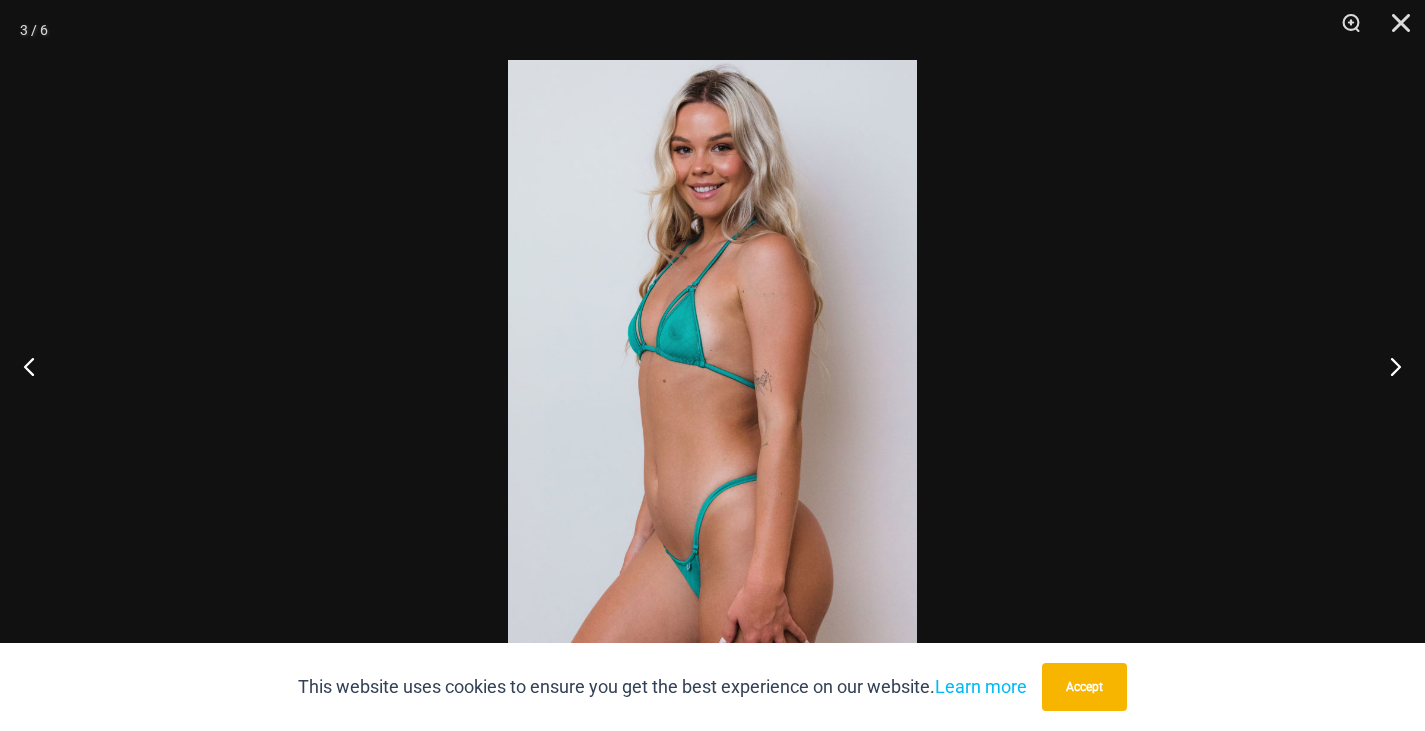 click at bounding box center (712, 365) 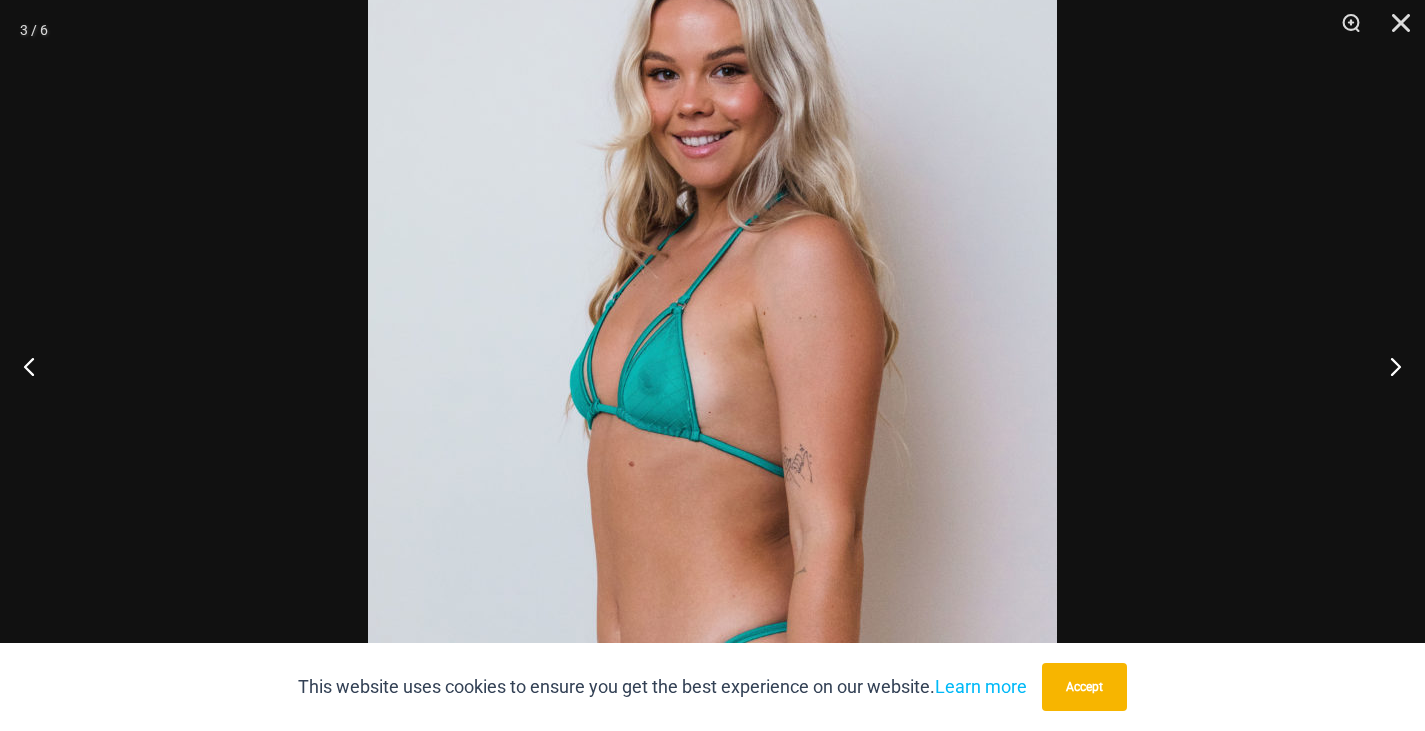 click at bounding box center (712, 438) 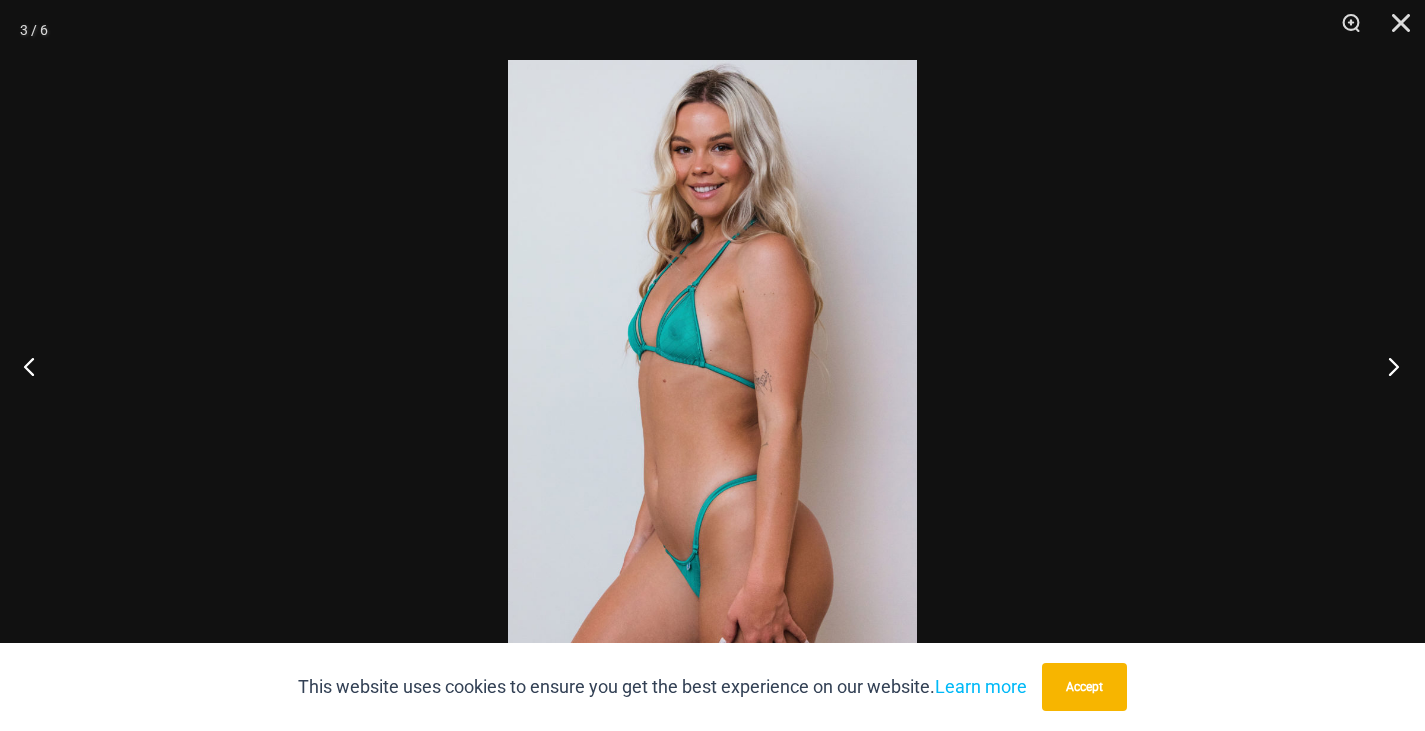 click at bounding box center [1387, 366] 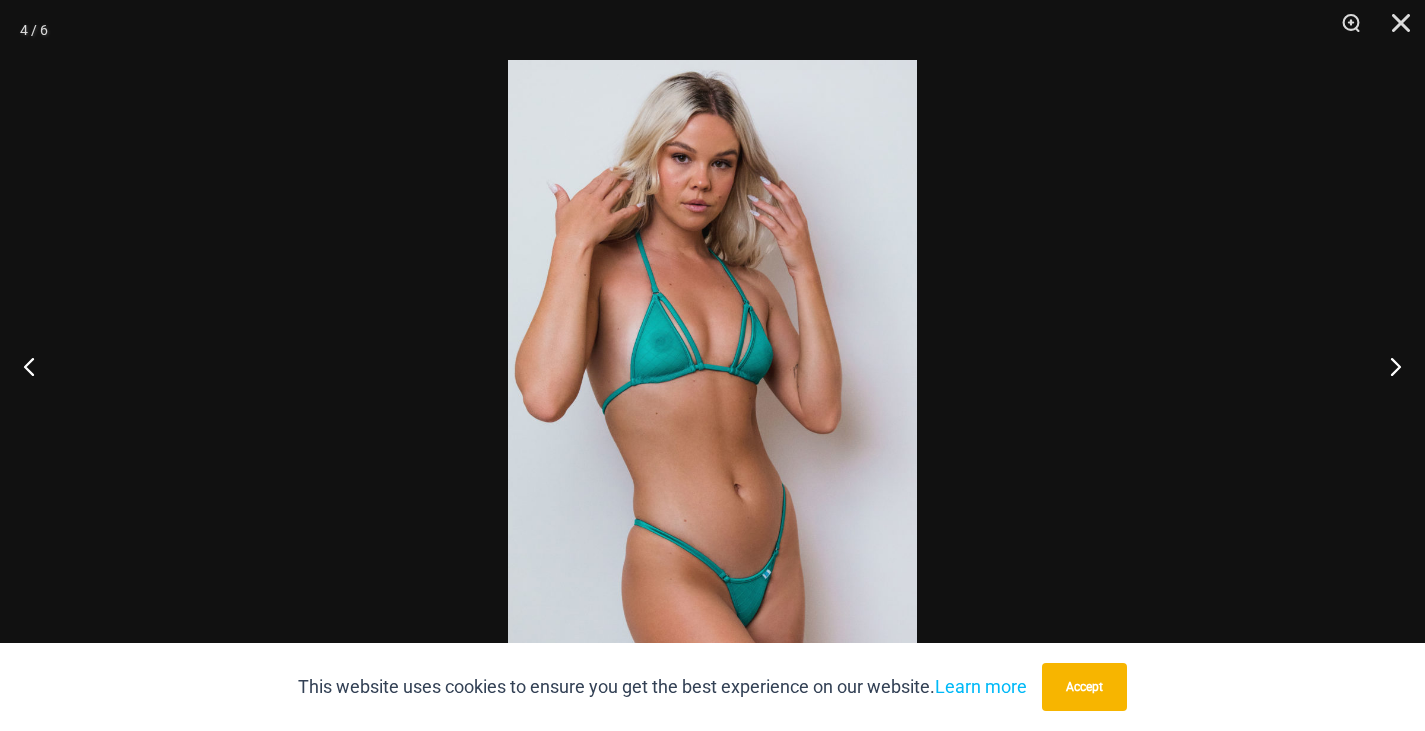 click at bounding box center (712, 365) 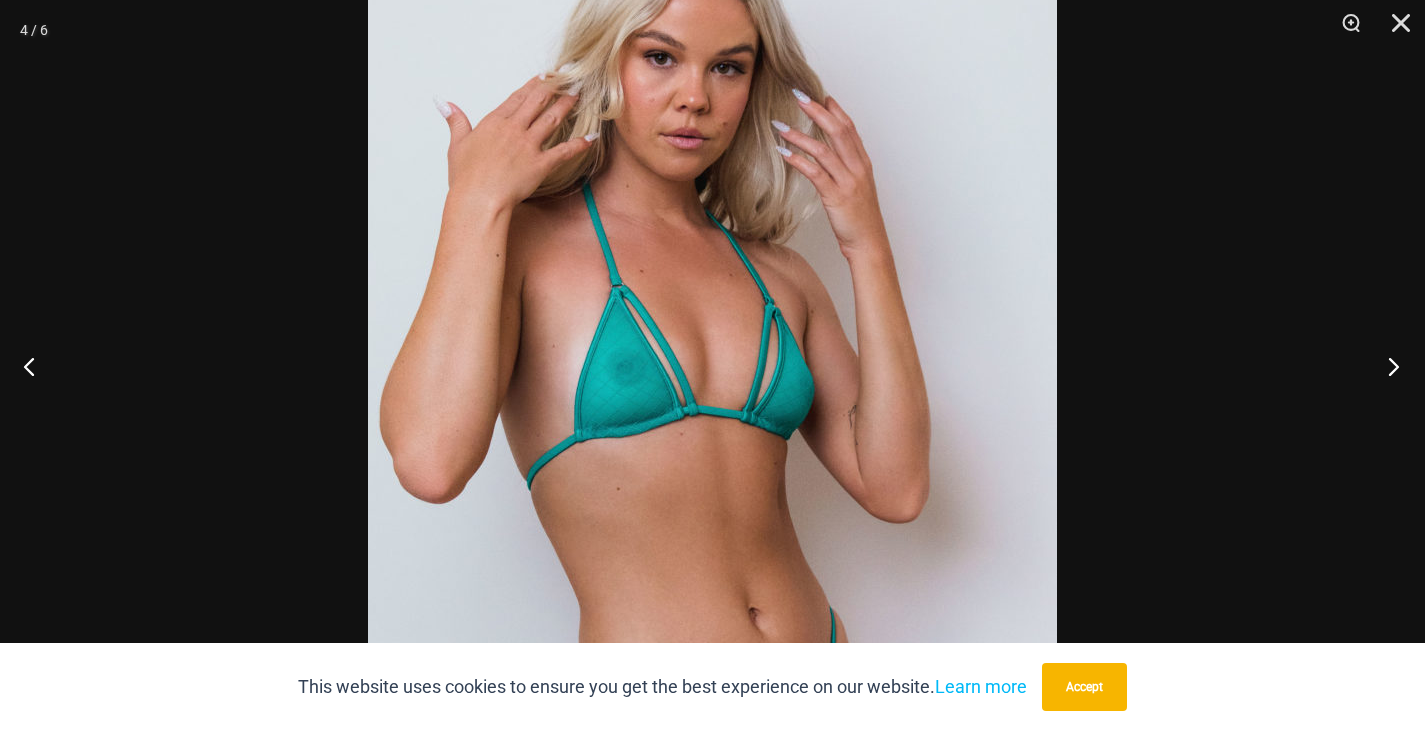 click at bounding box center [1387, 366] 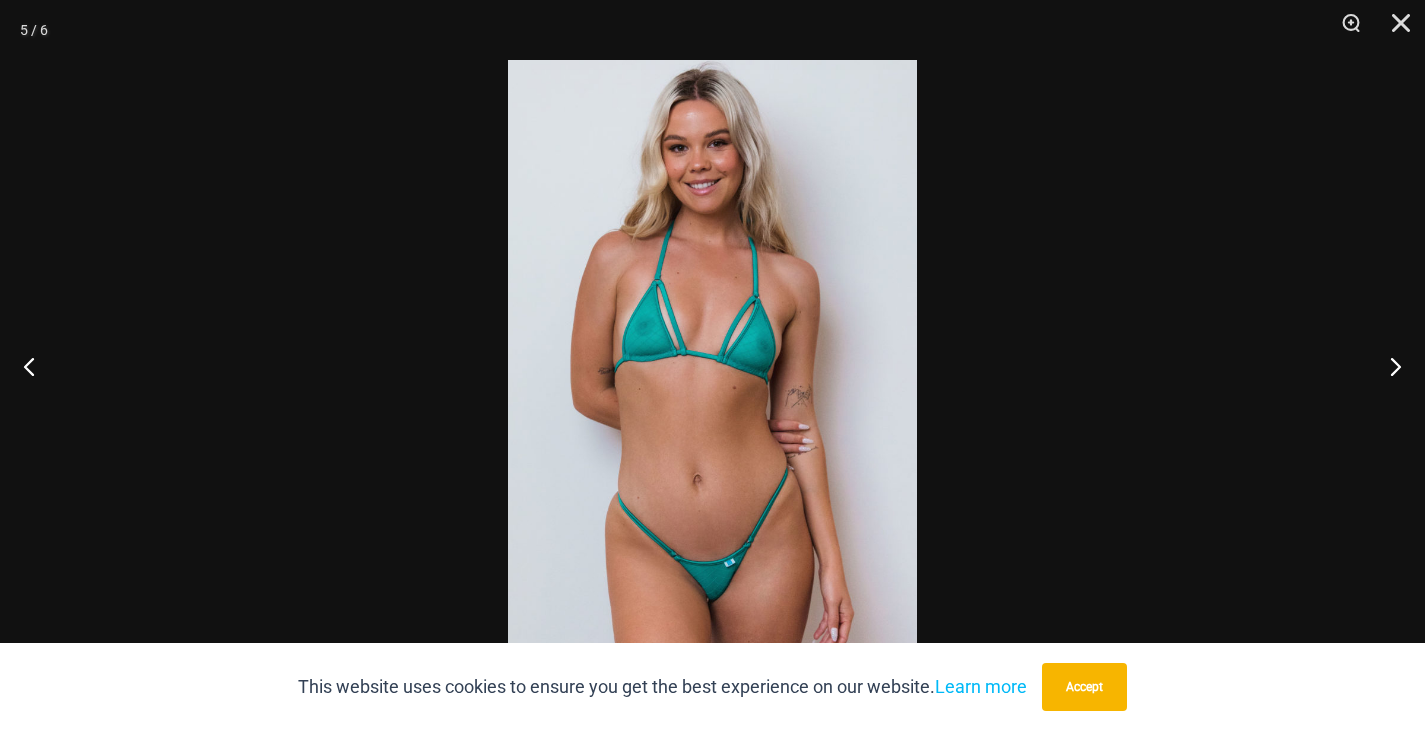 click at bounding box center [712, 365] 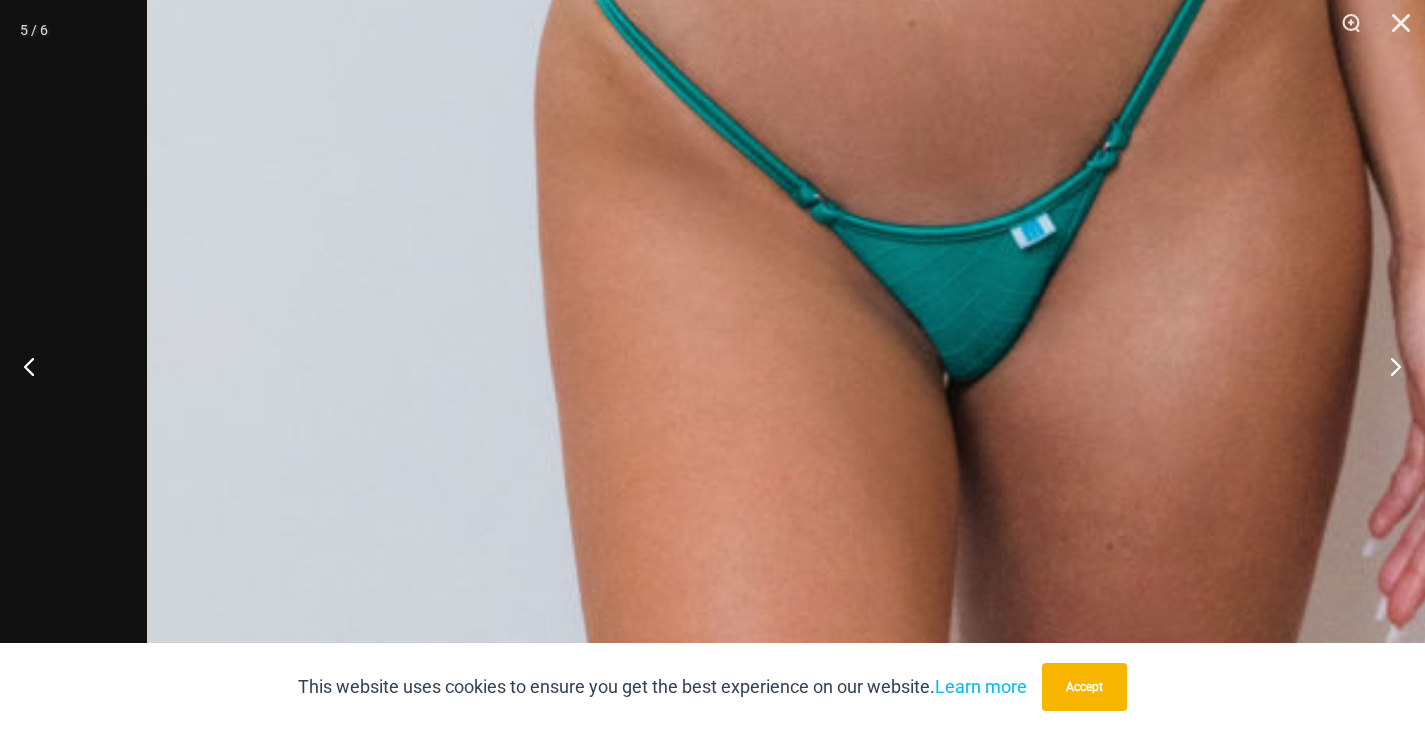 click at bounding box center [964, -558] 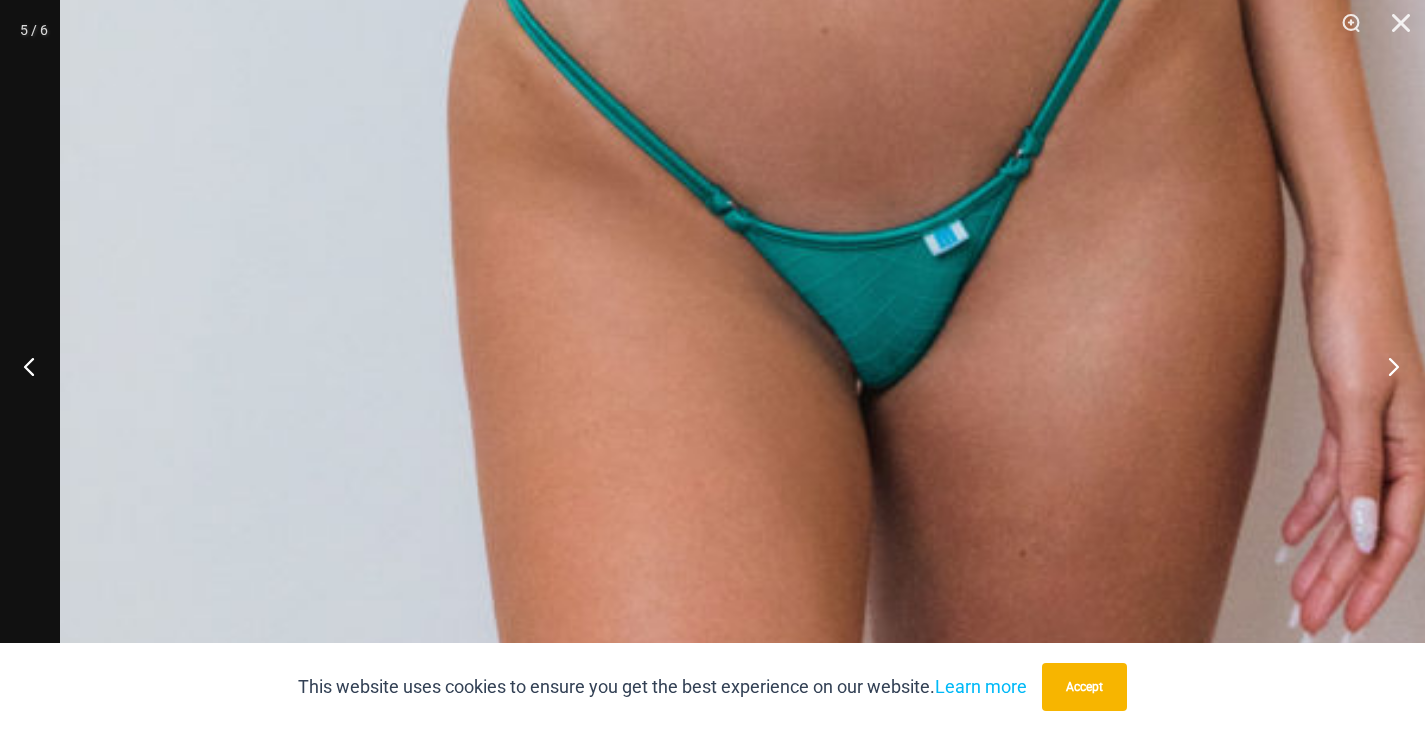 click at bounding box center [1387, 366] 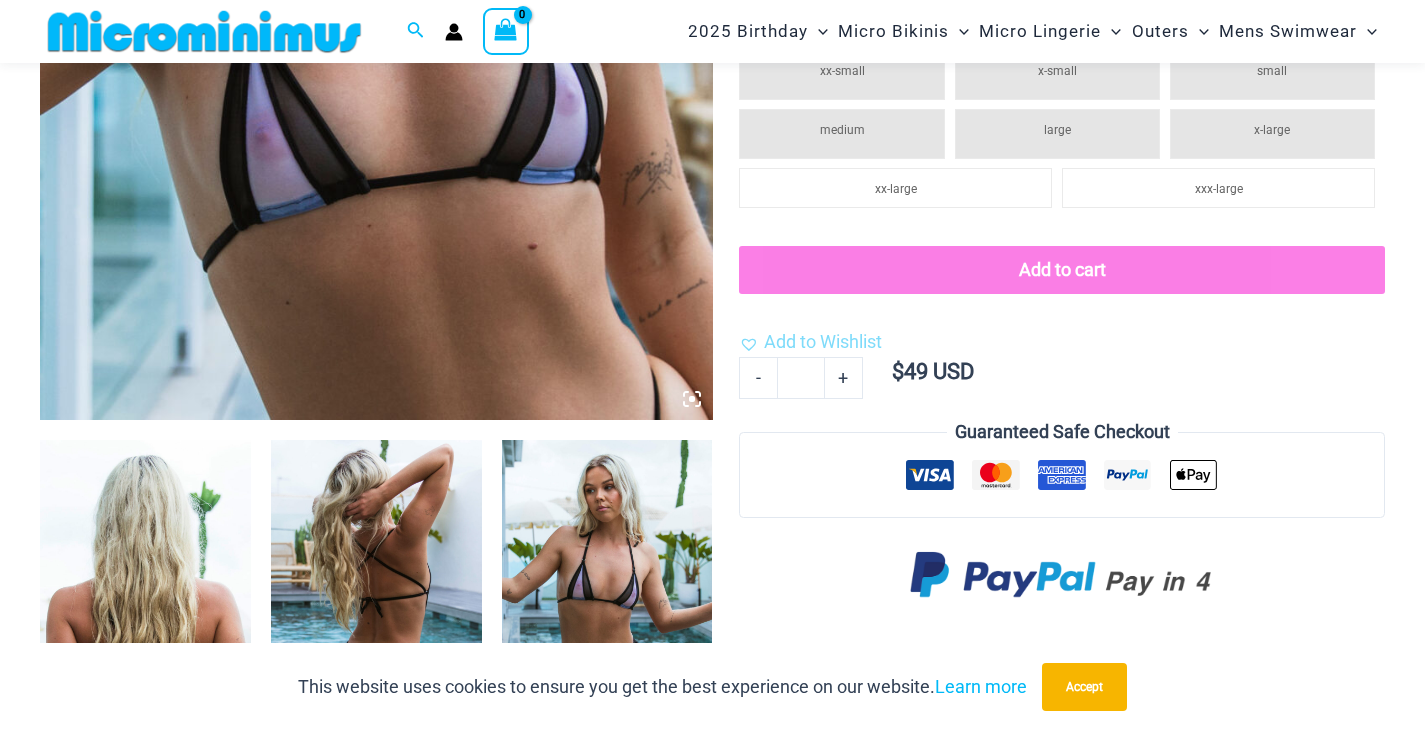 scroll, scrollTop: 713, scrollLeft: 0, axis: vertical 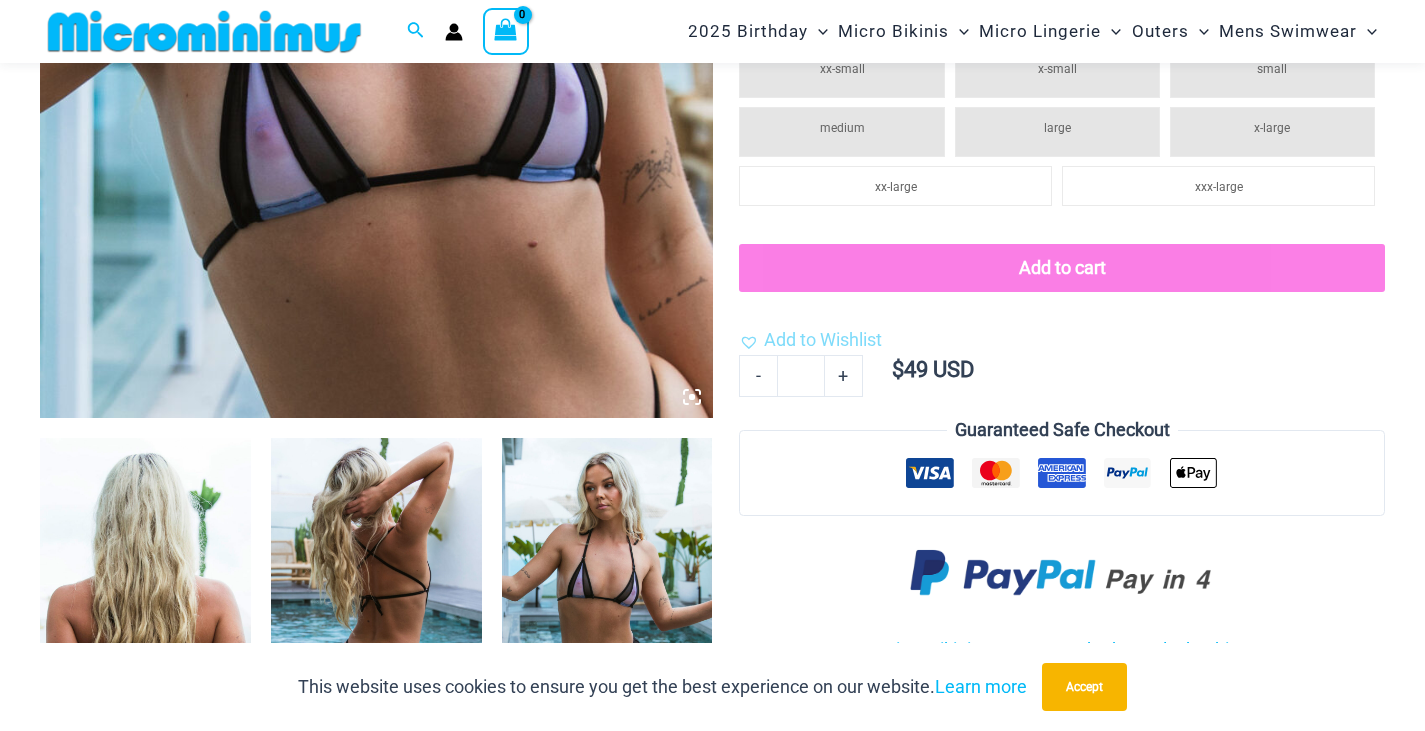 click 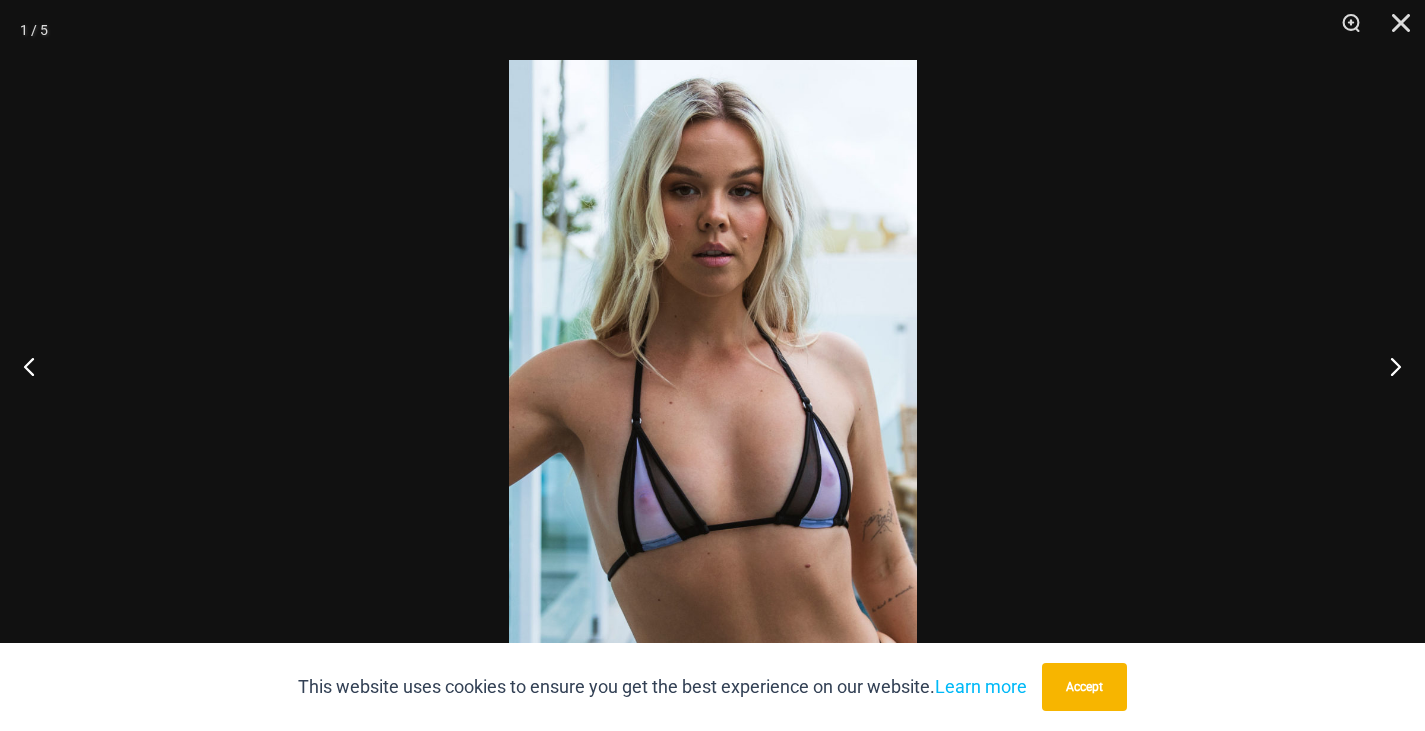 click at bounding box center [713, 365] 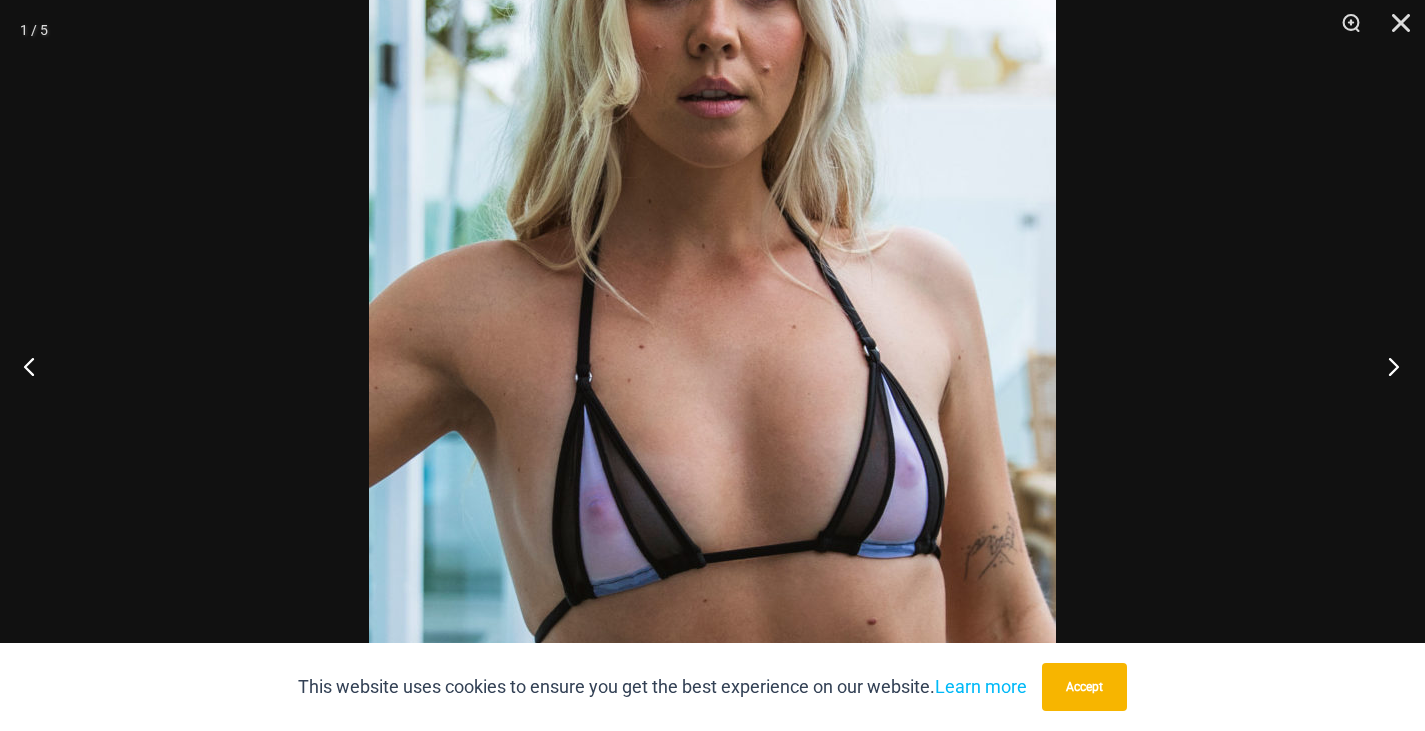 click at bounding box center [1387, 366] 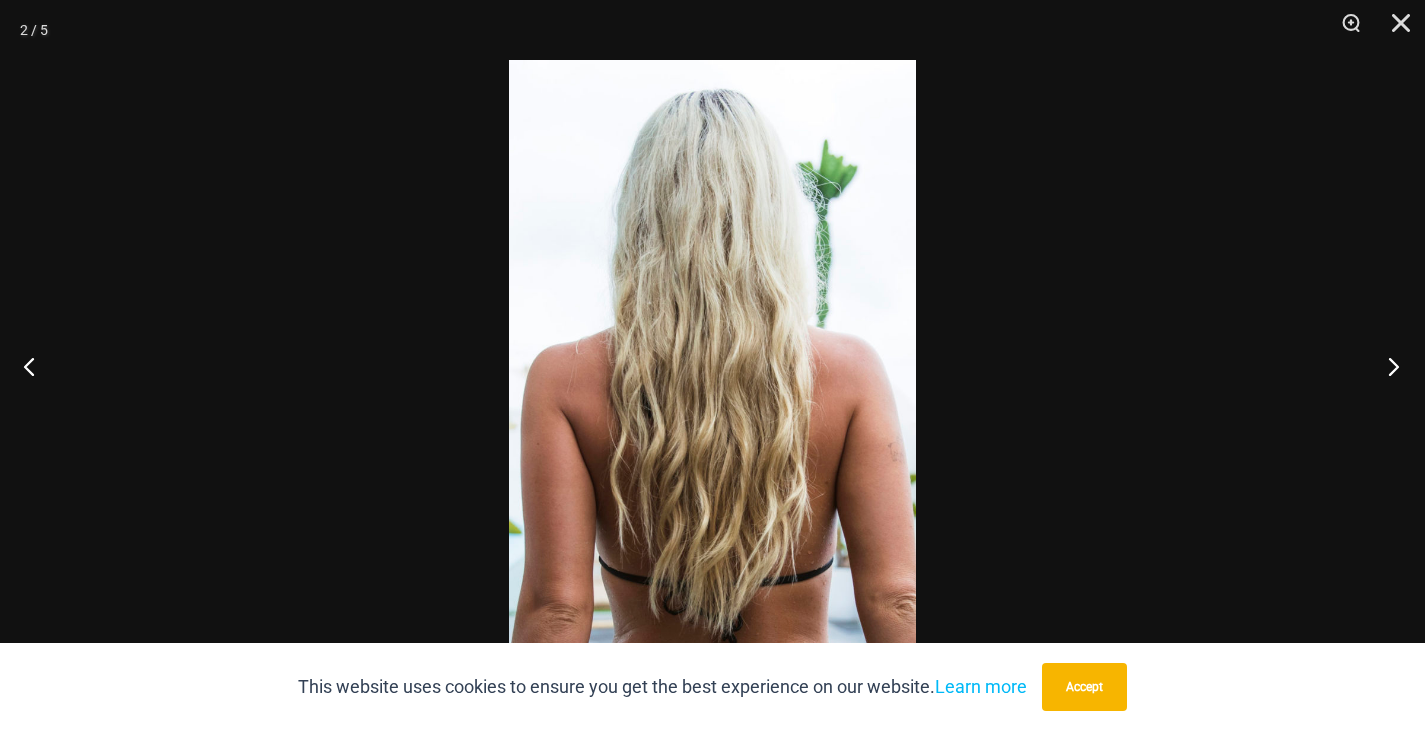 click at bounding box center (1387, 366) 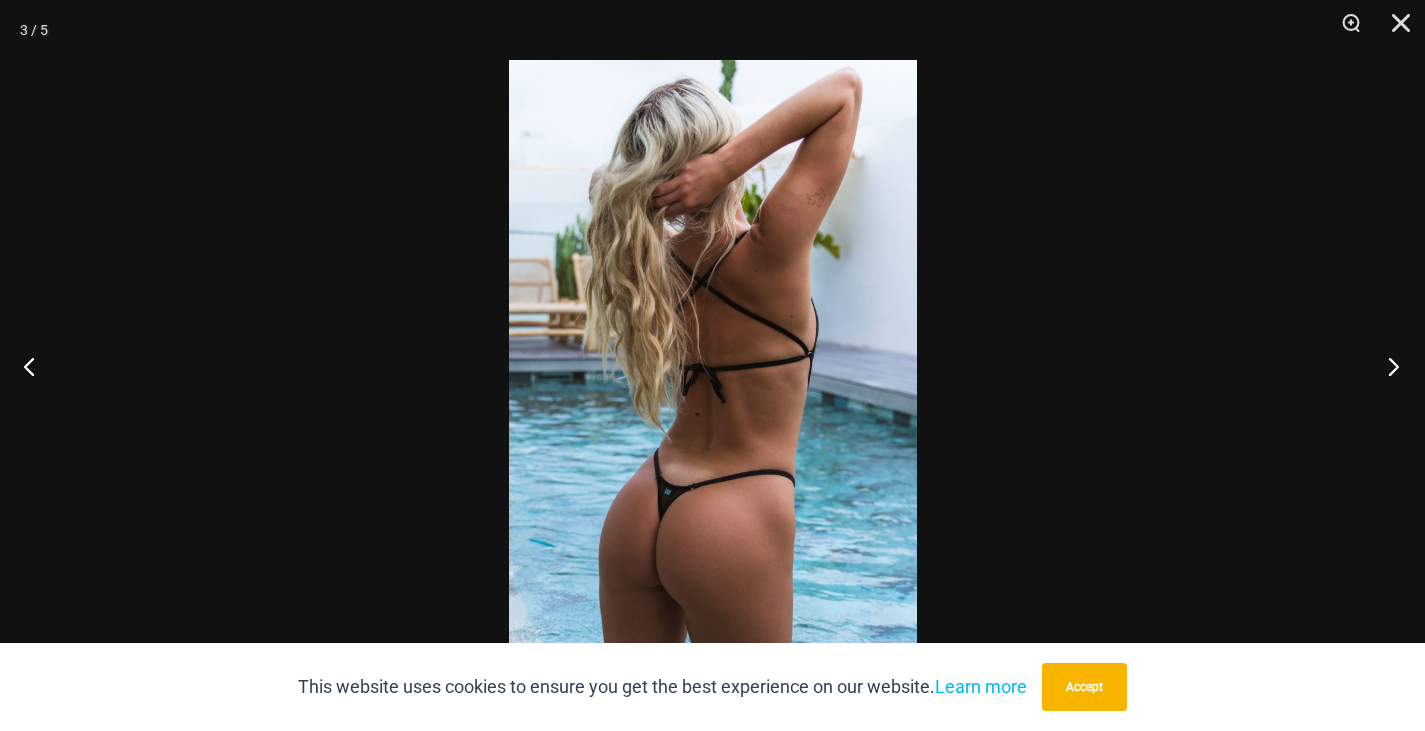 click at bounding box center (1387, 366) 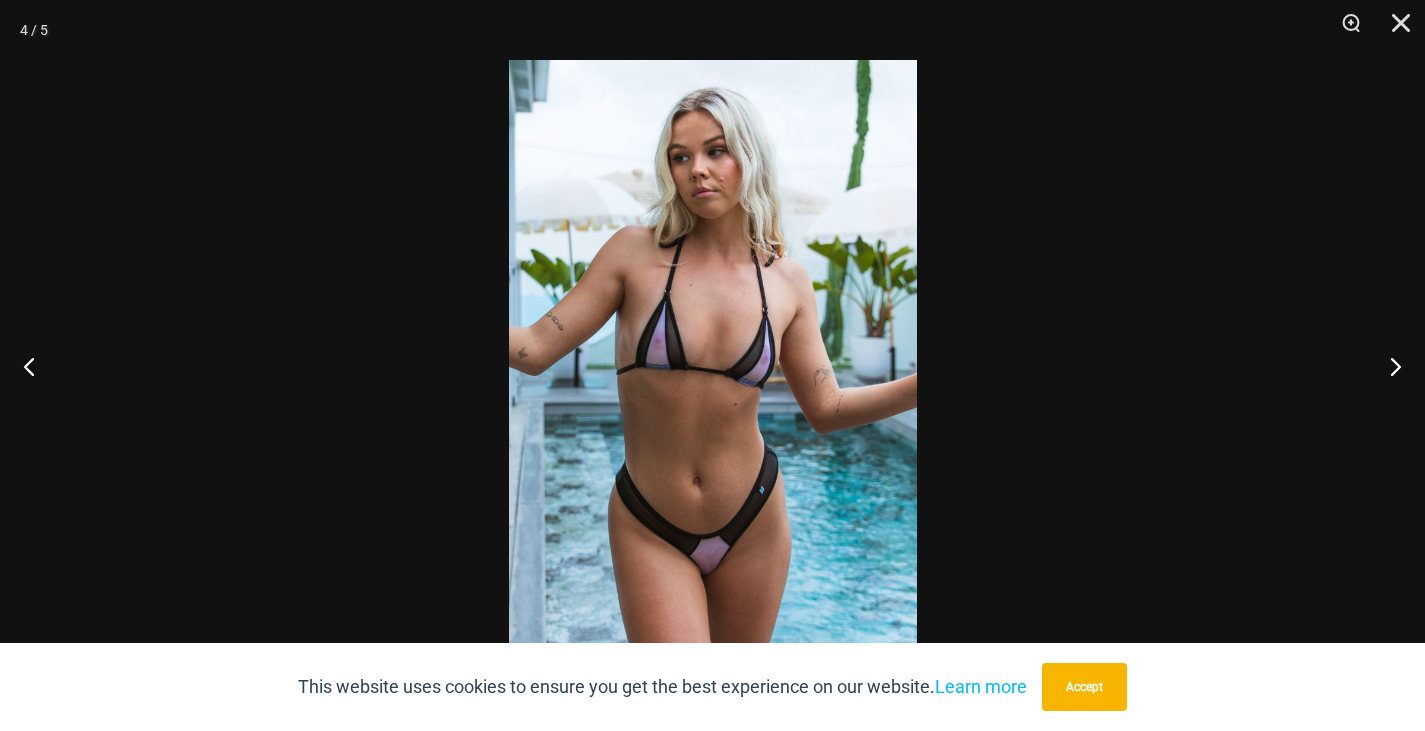 click at bounding box center [713, 365] 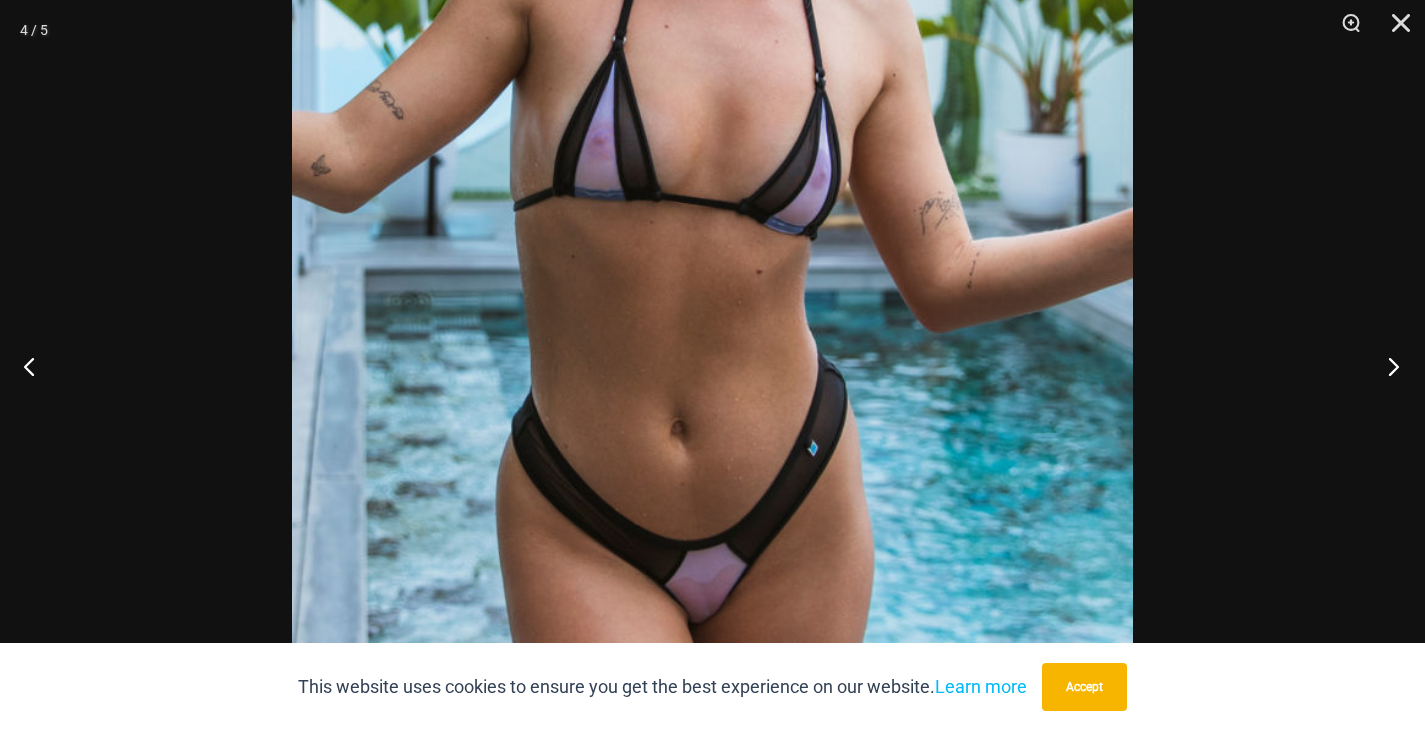 click at bounding box center [1387, 366] 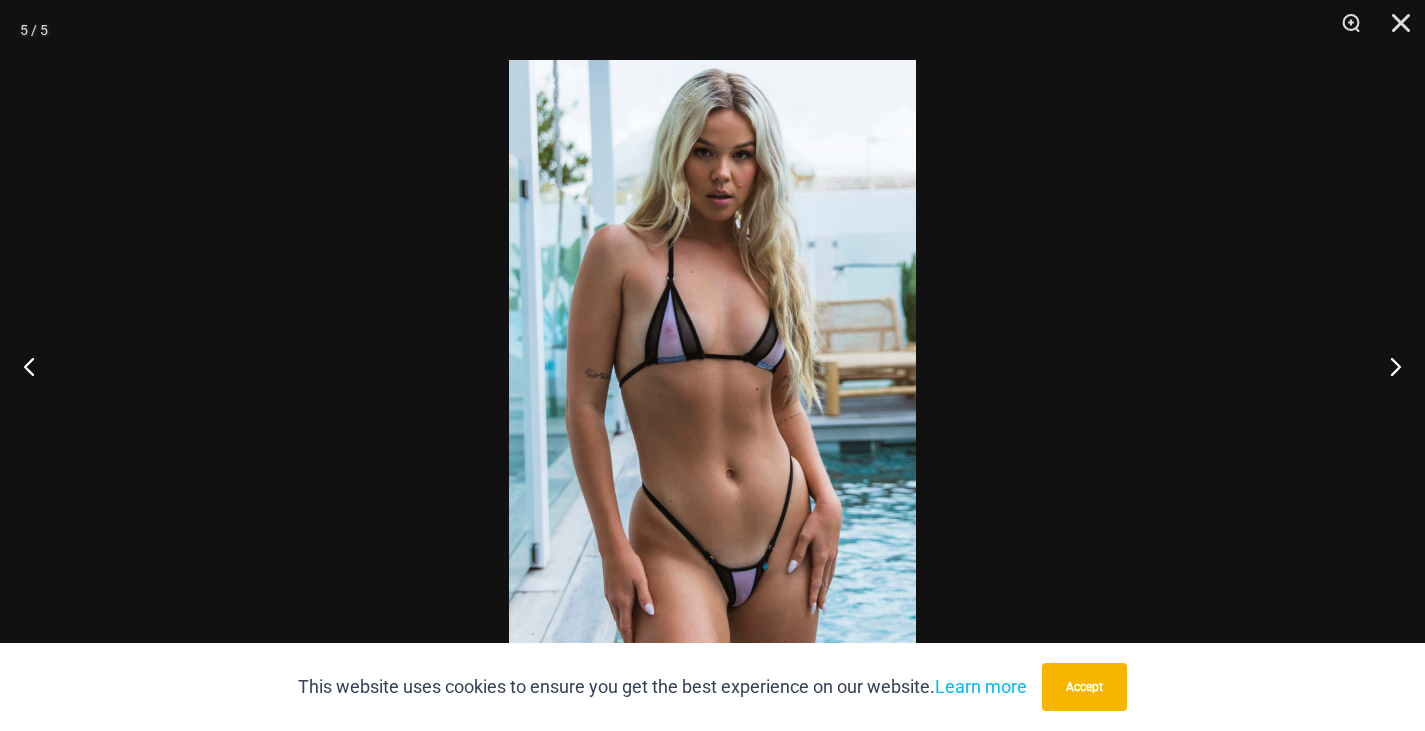 click at bounding box center [712, 365] 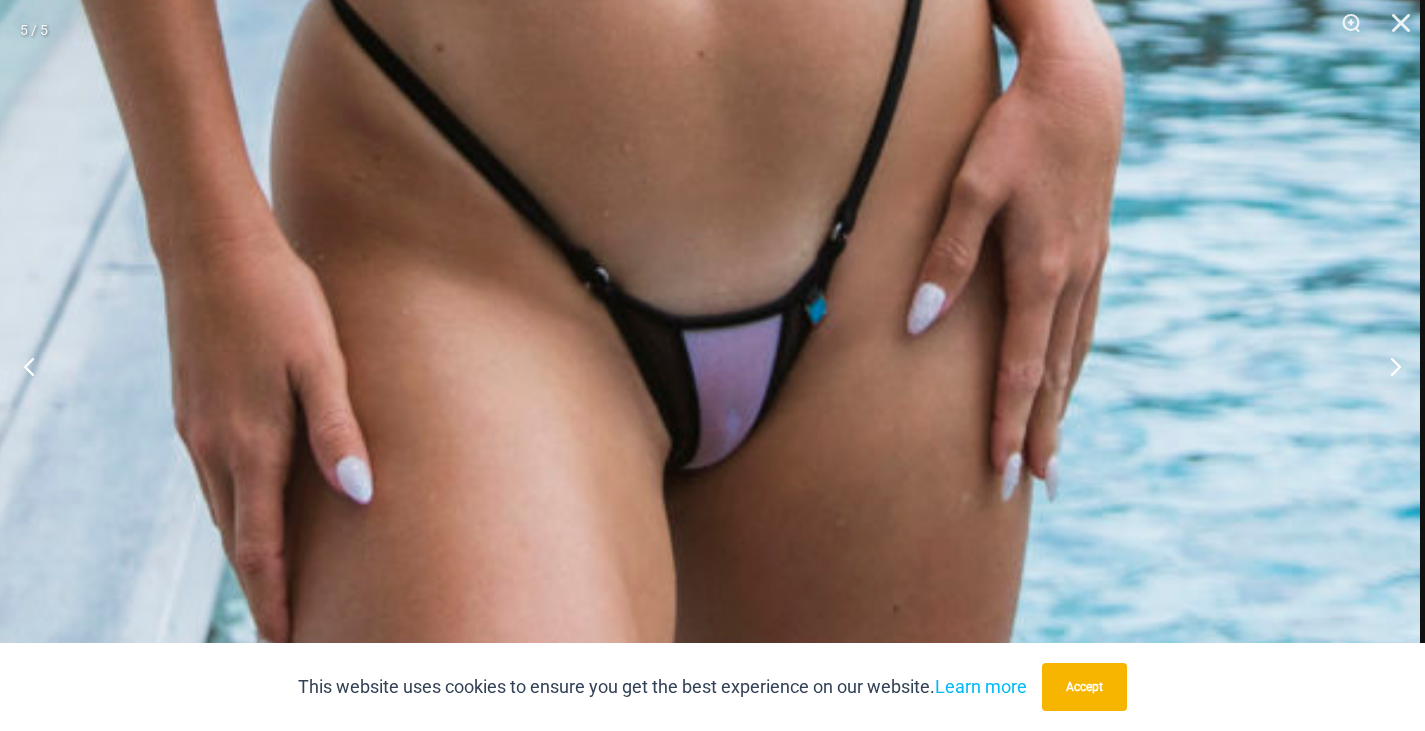 click at bounding box center (606, -495) 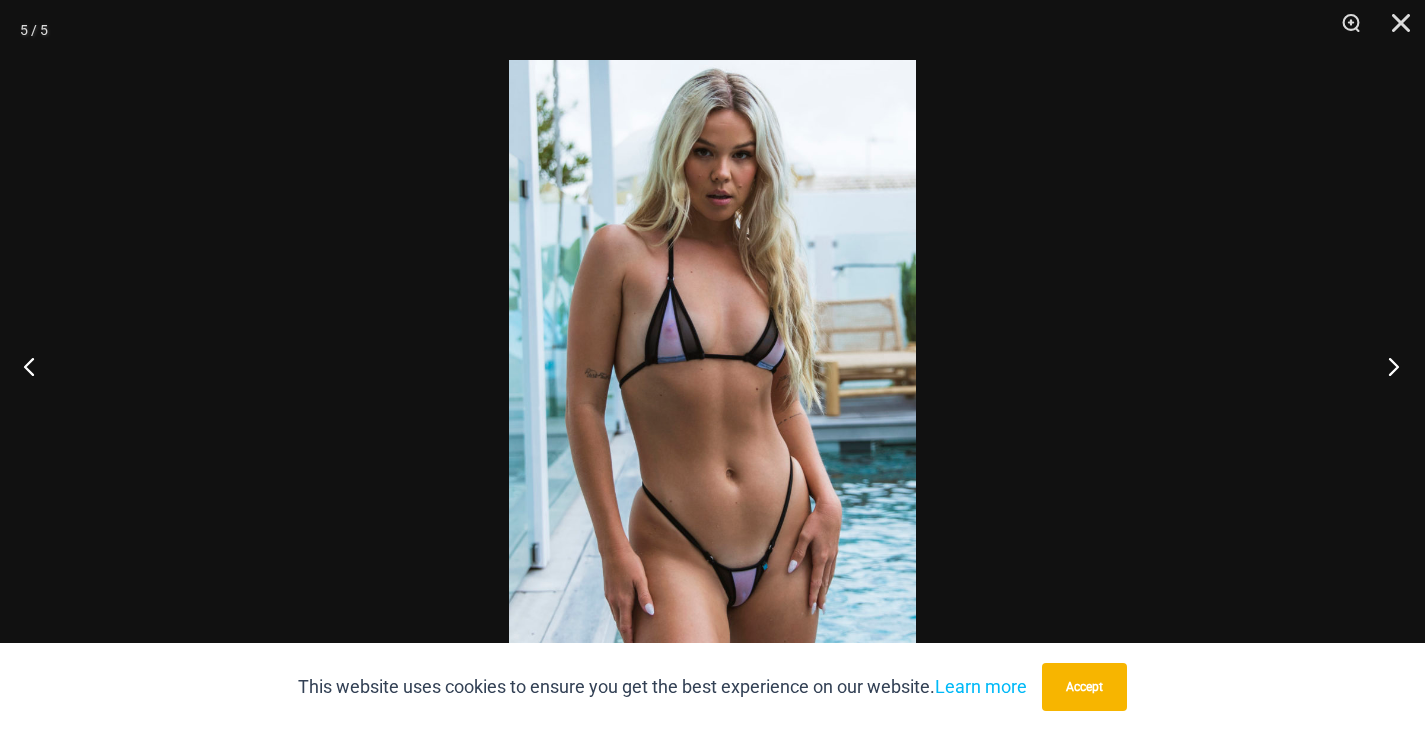 click at bounding box center [1387, 366] 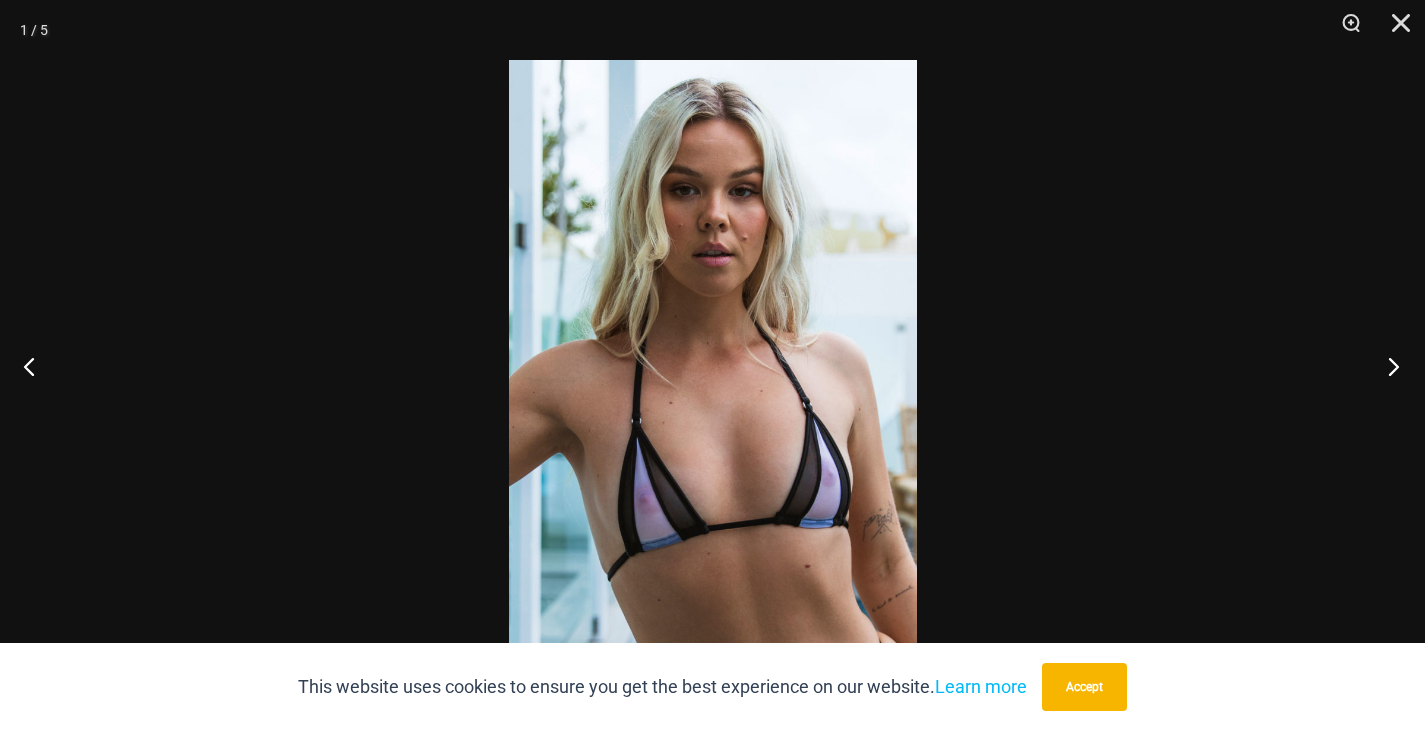 click at bounding box center [1387, 366] 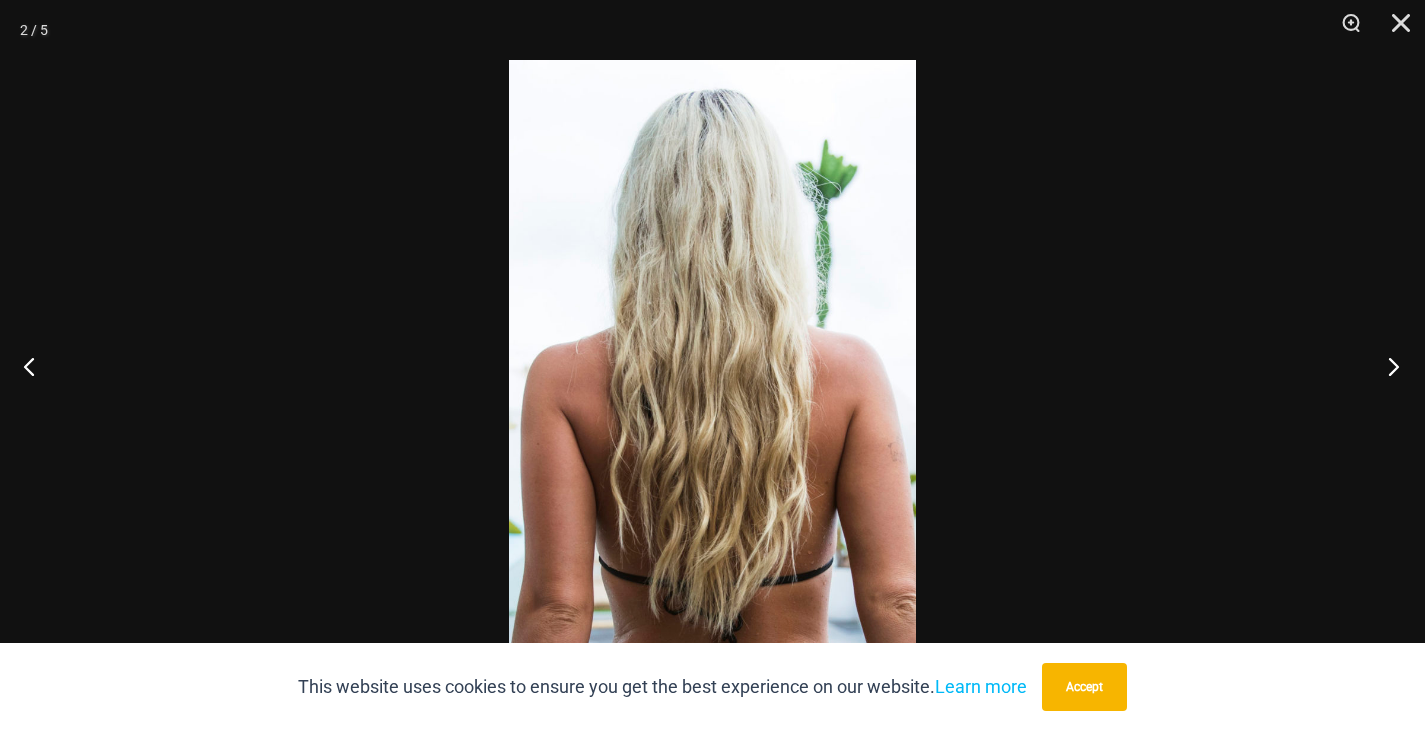 click at bounding box center [1387, 366] 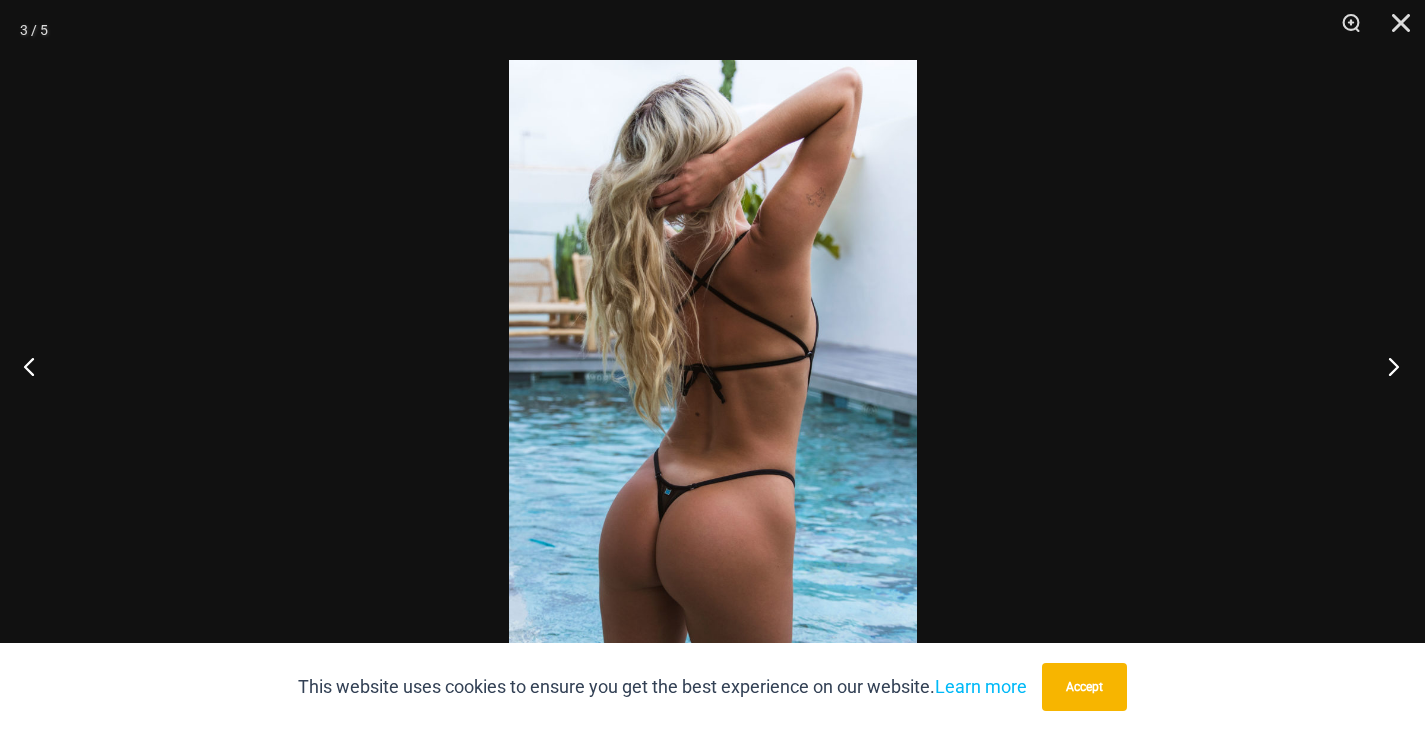 click at bounding box center (1387, 366) 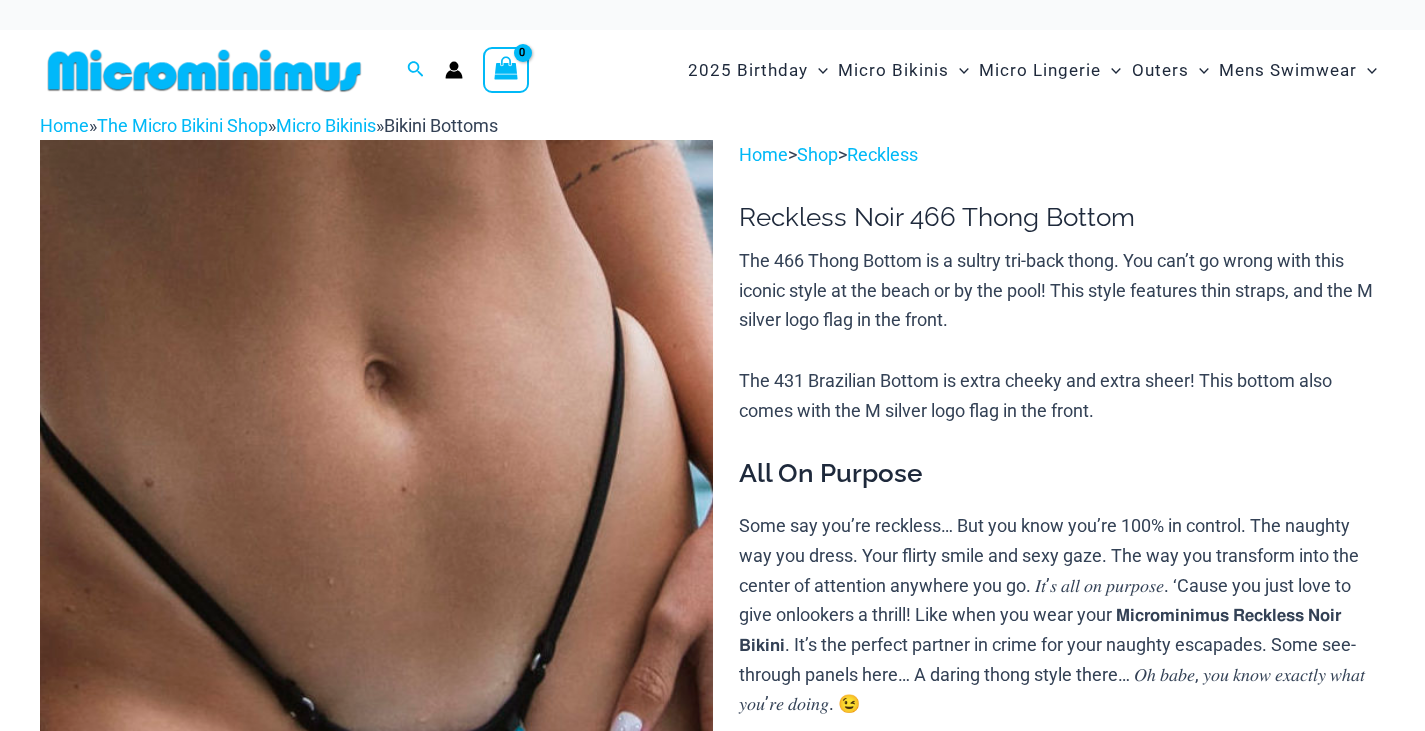 scroll, scrollTop: 0, scrollLeft: 0, axis: both 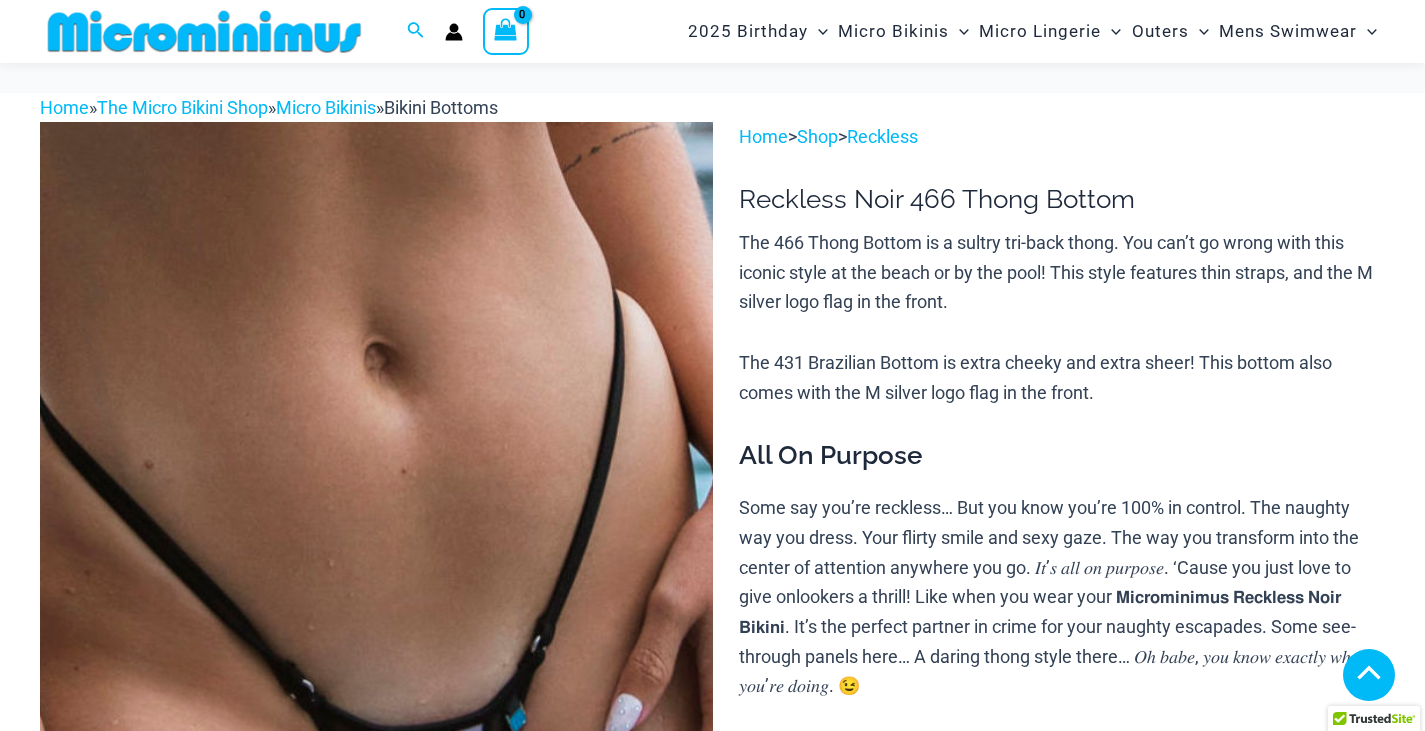 click 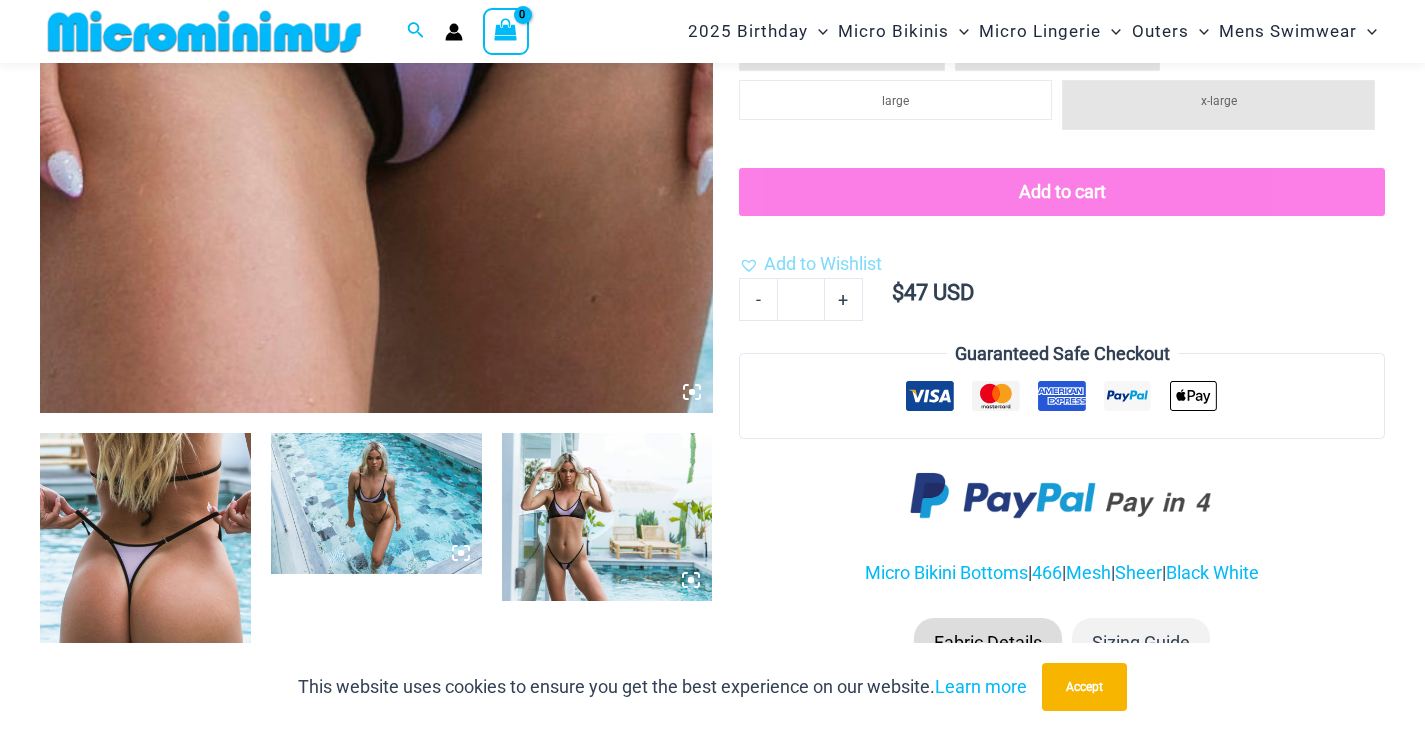 click at bounding box center [376, 503] 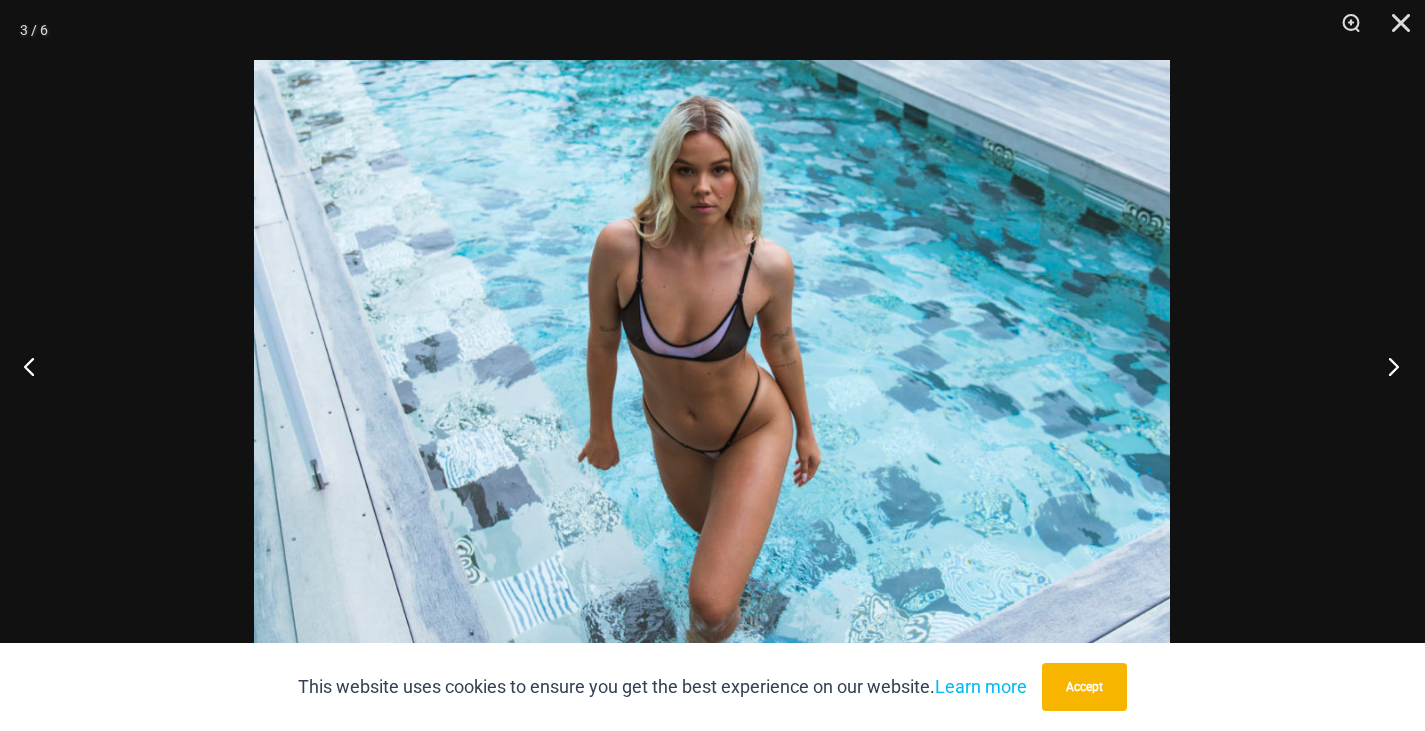 click at bounding box center [1387, 366] 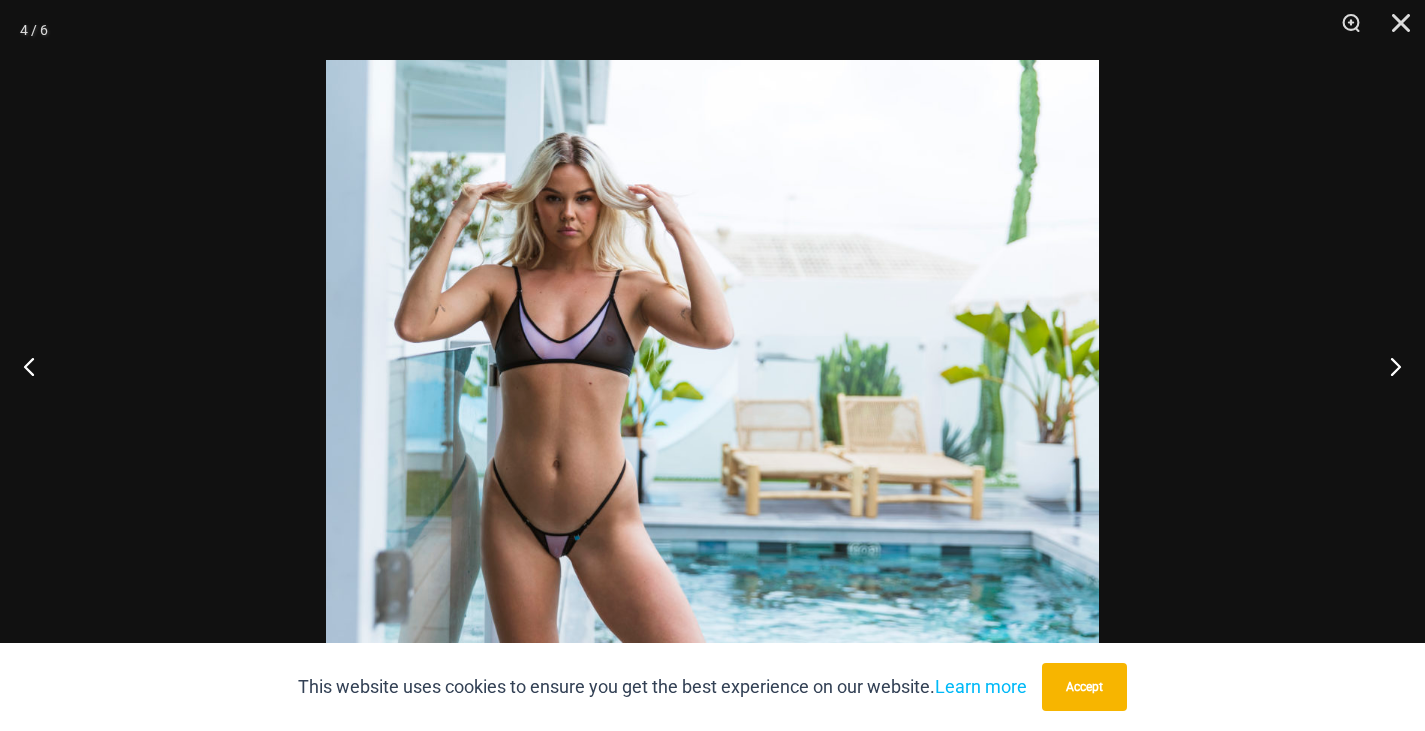 click at bounding box center [712, 365] 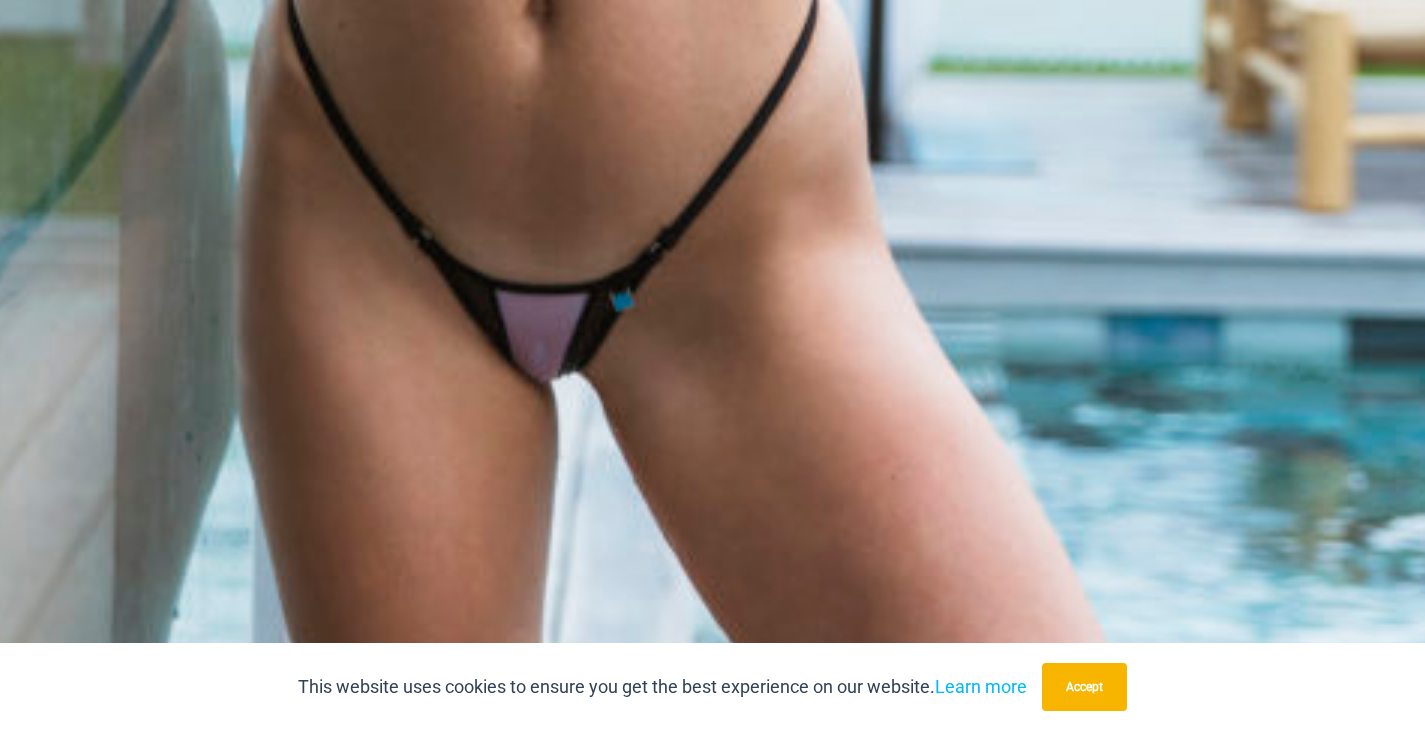 click at bounding box center [1164, -388] 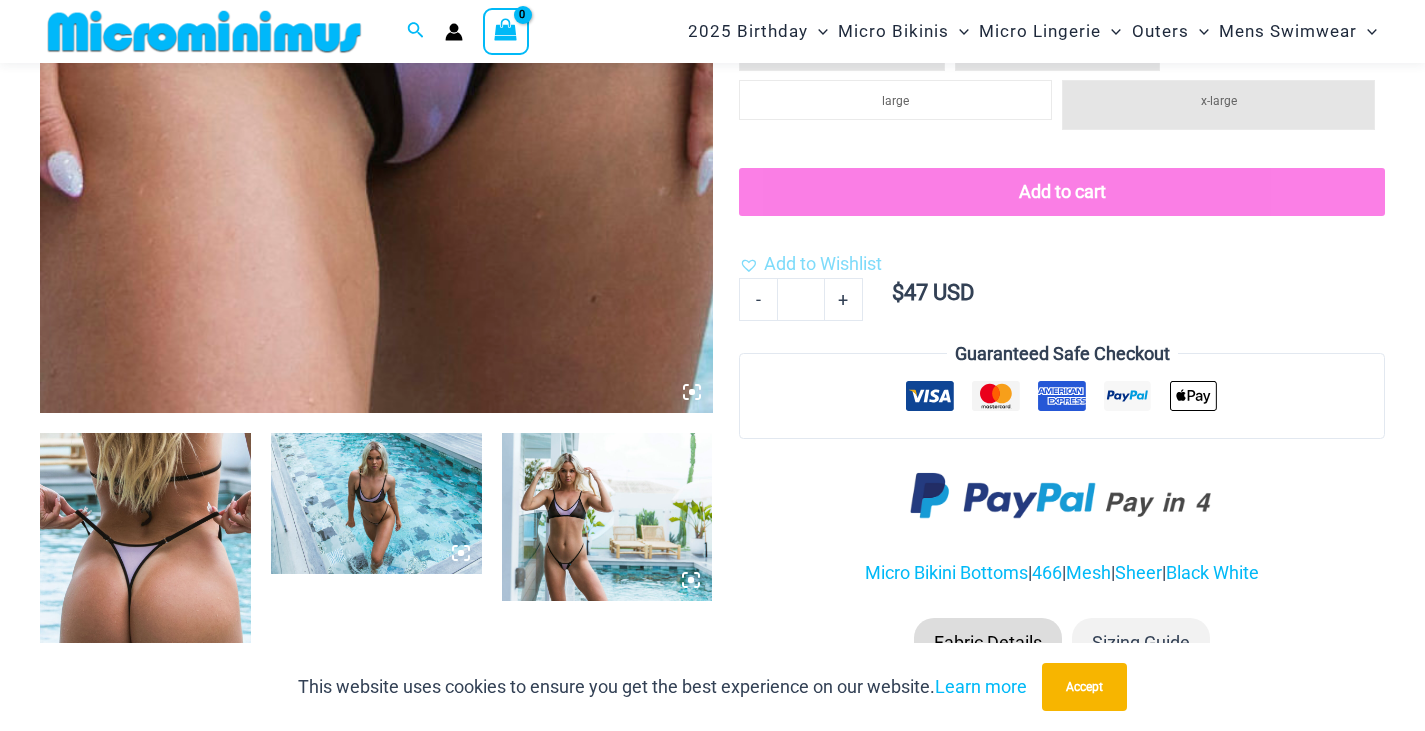 click at bounding box center [376, -88] 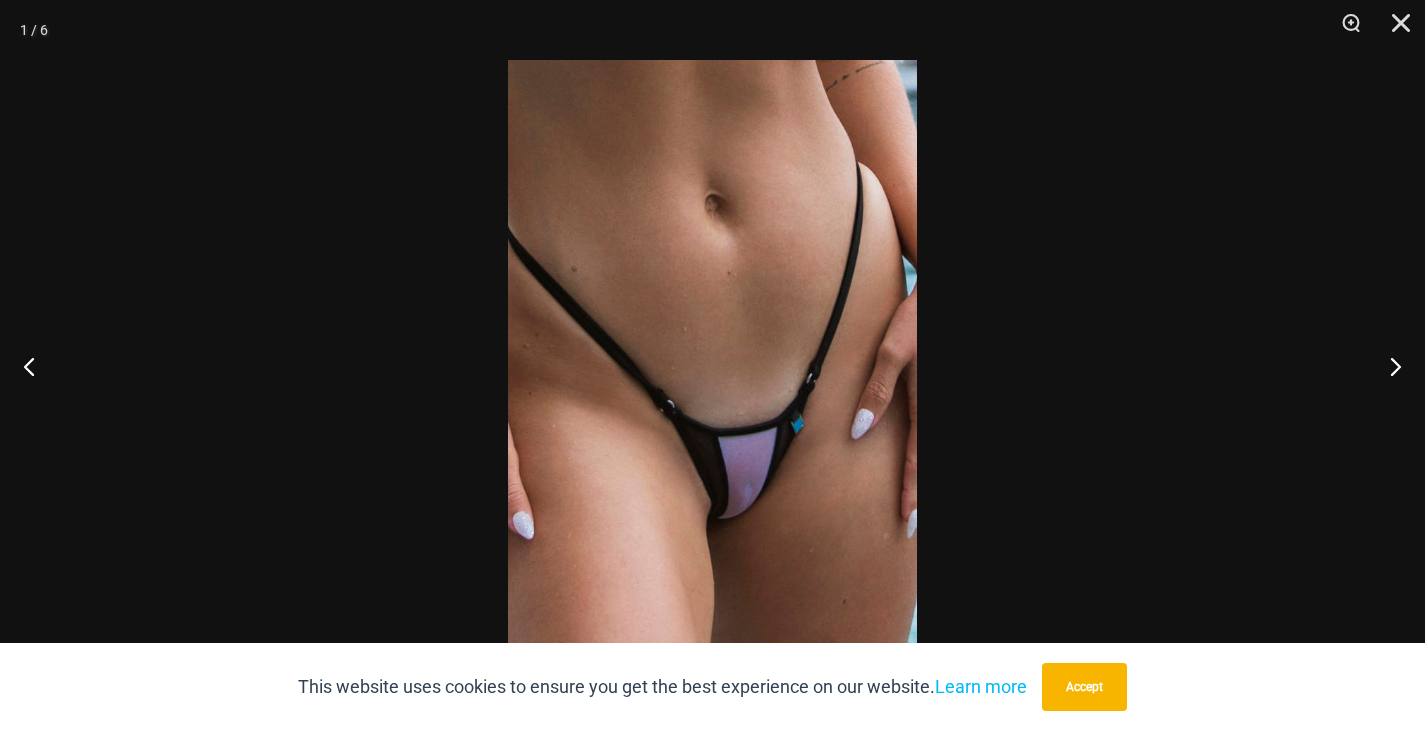 click at bounding box center (712, 365) 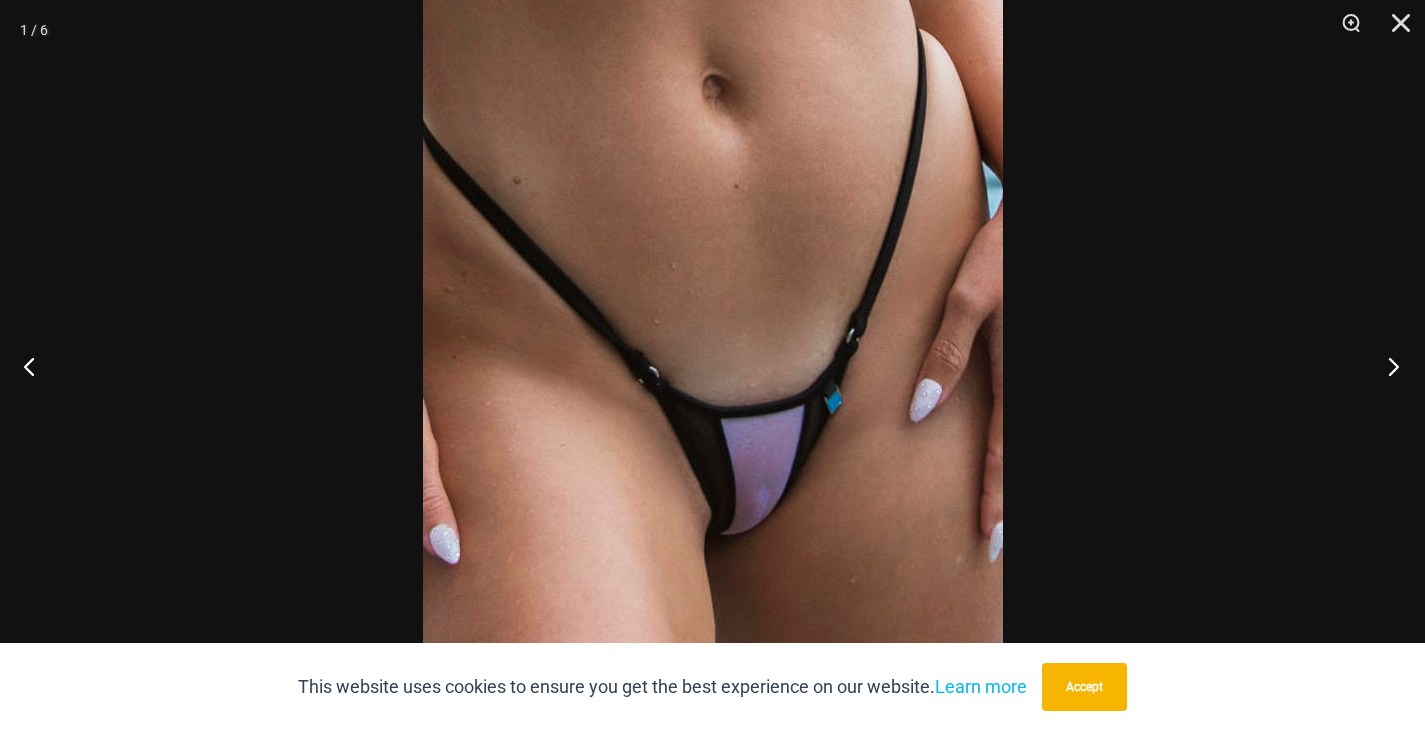 click at bounding box center (1387, 366) 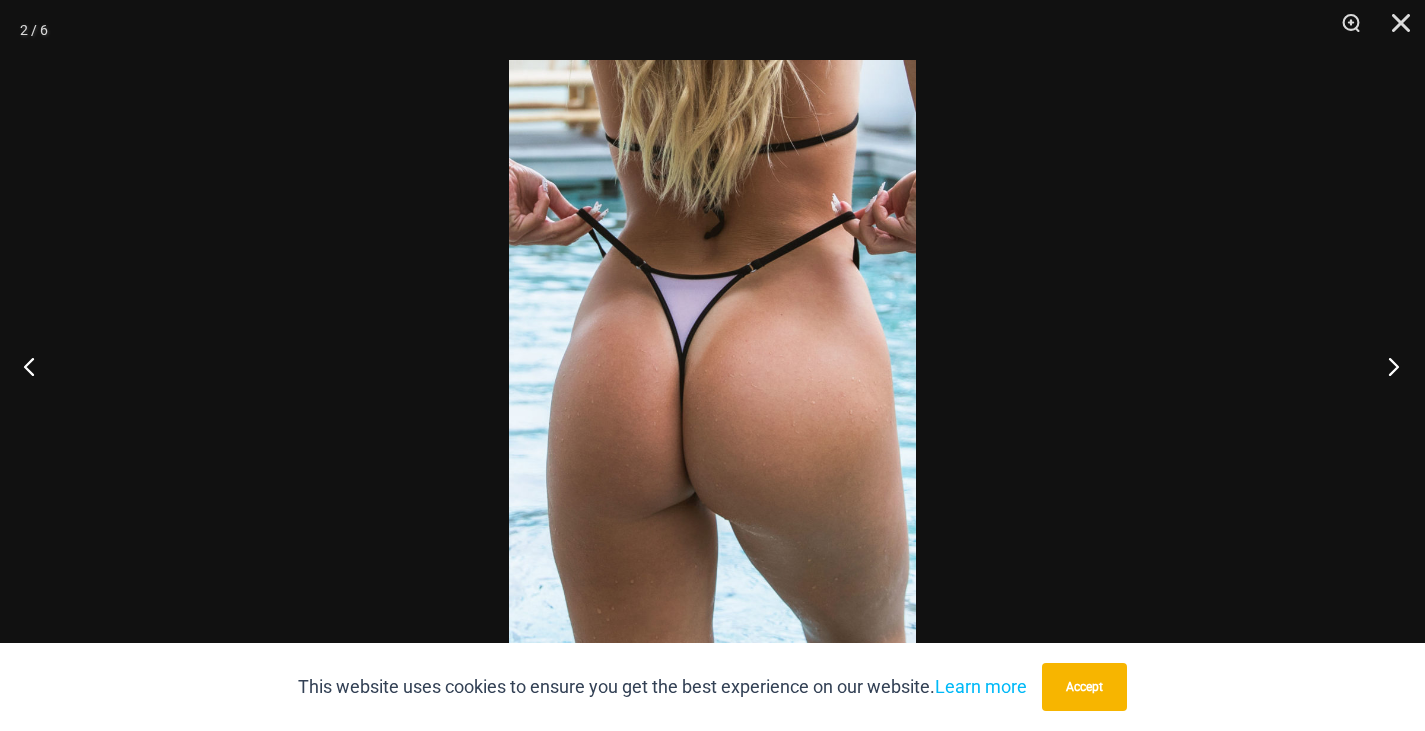 click at bounding box center (1387, 366) 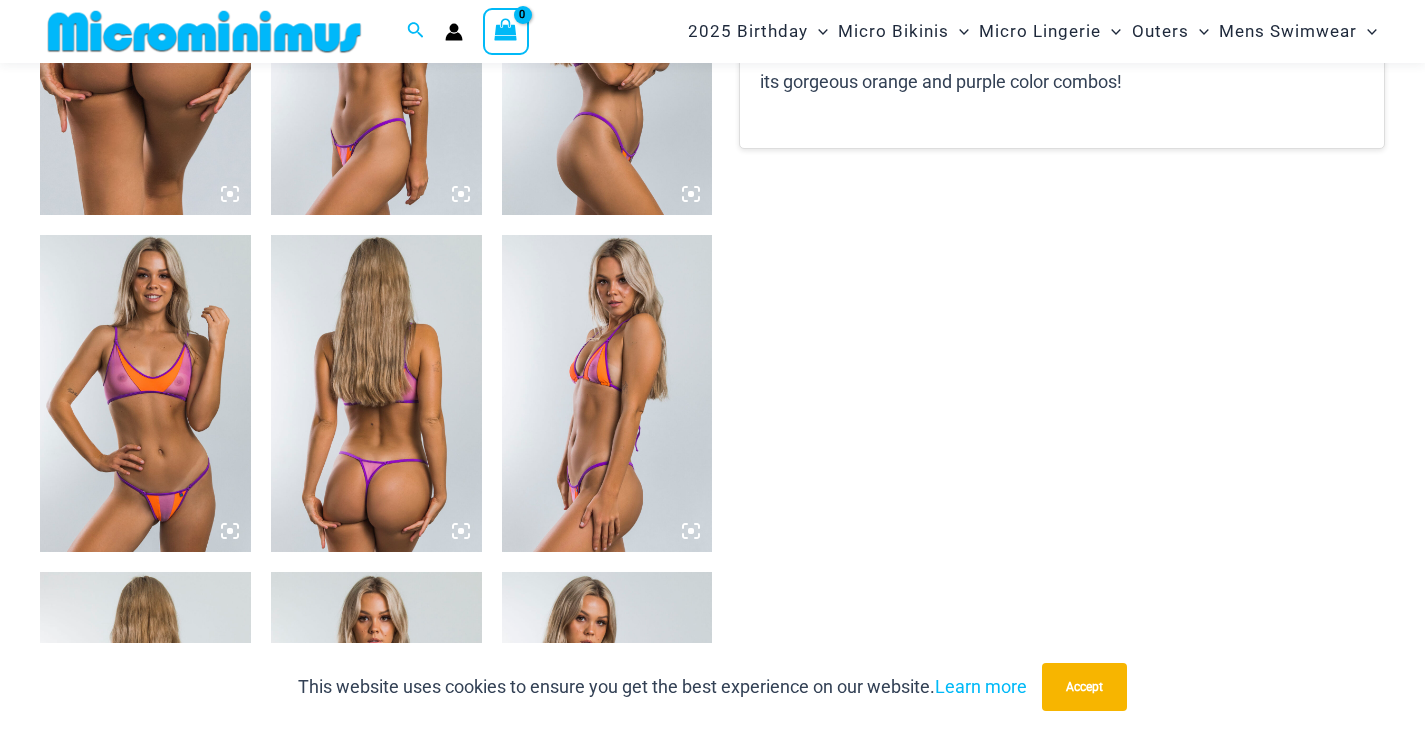 scroll, scrollTop: 1255, scrollLeft: 0, axis: vertical 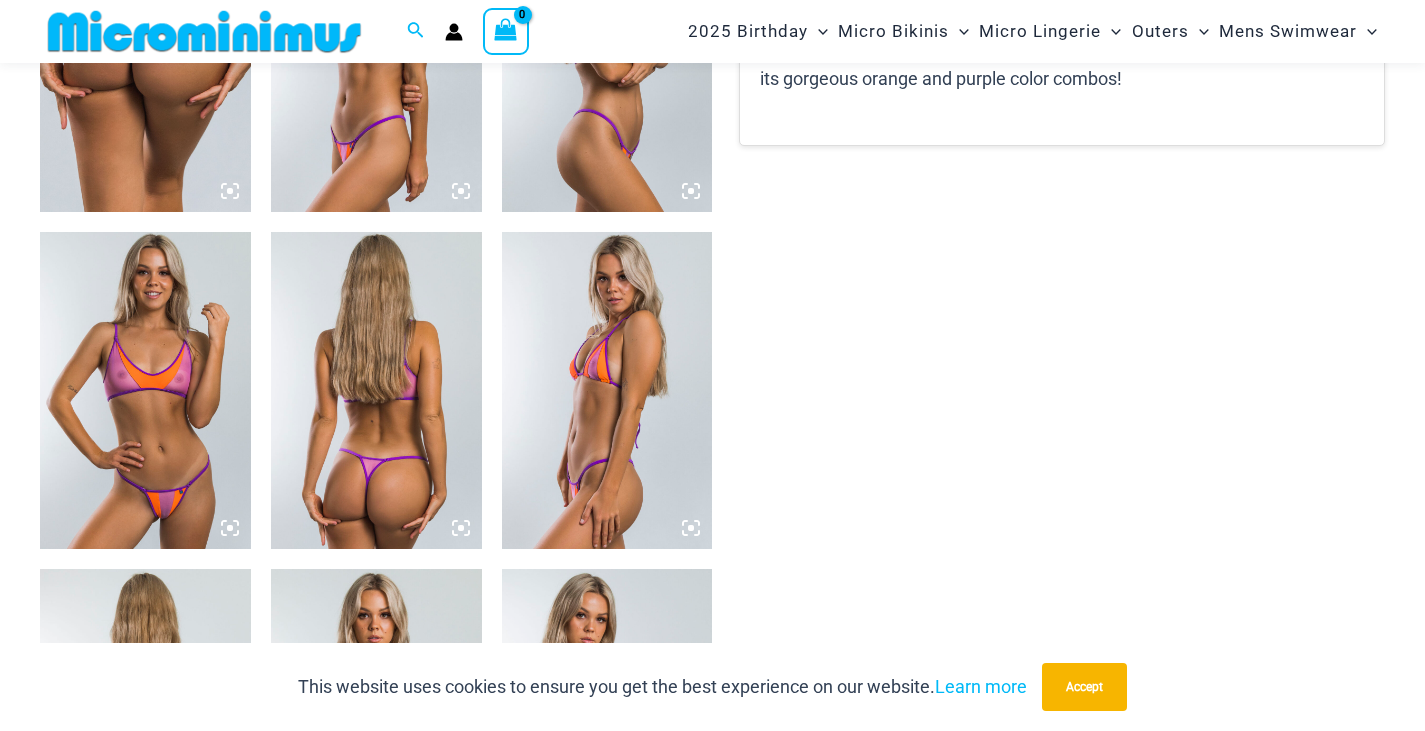 click at bounding box center [145, 390] 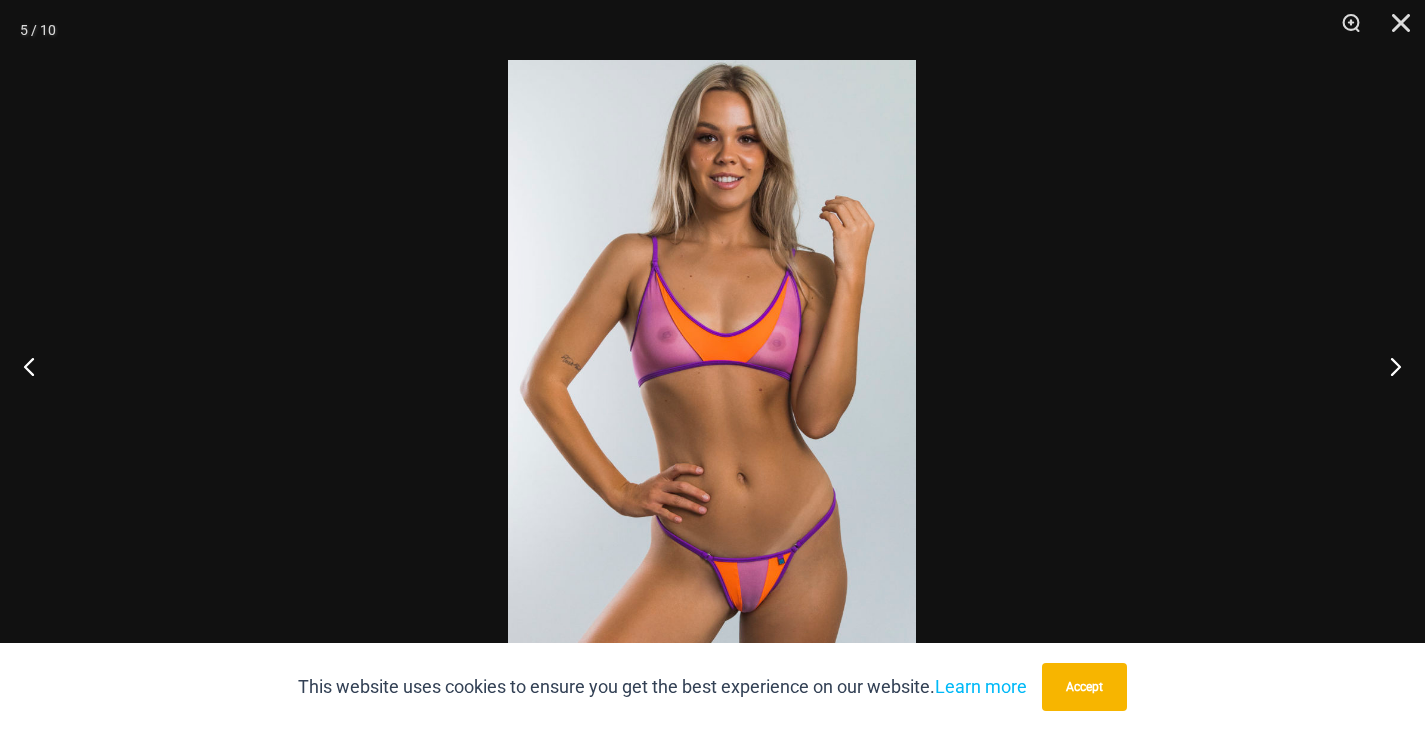 click at bounding box center [712, 365] 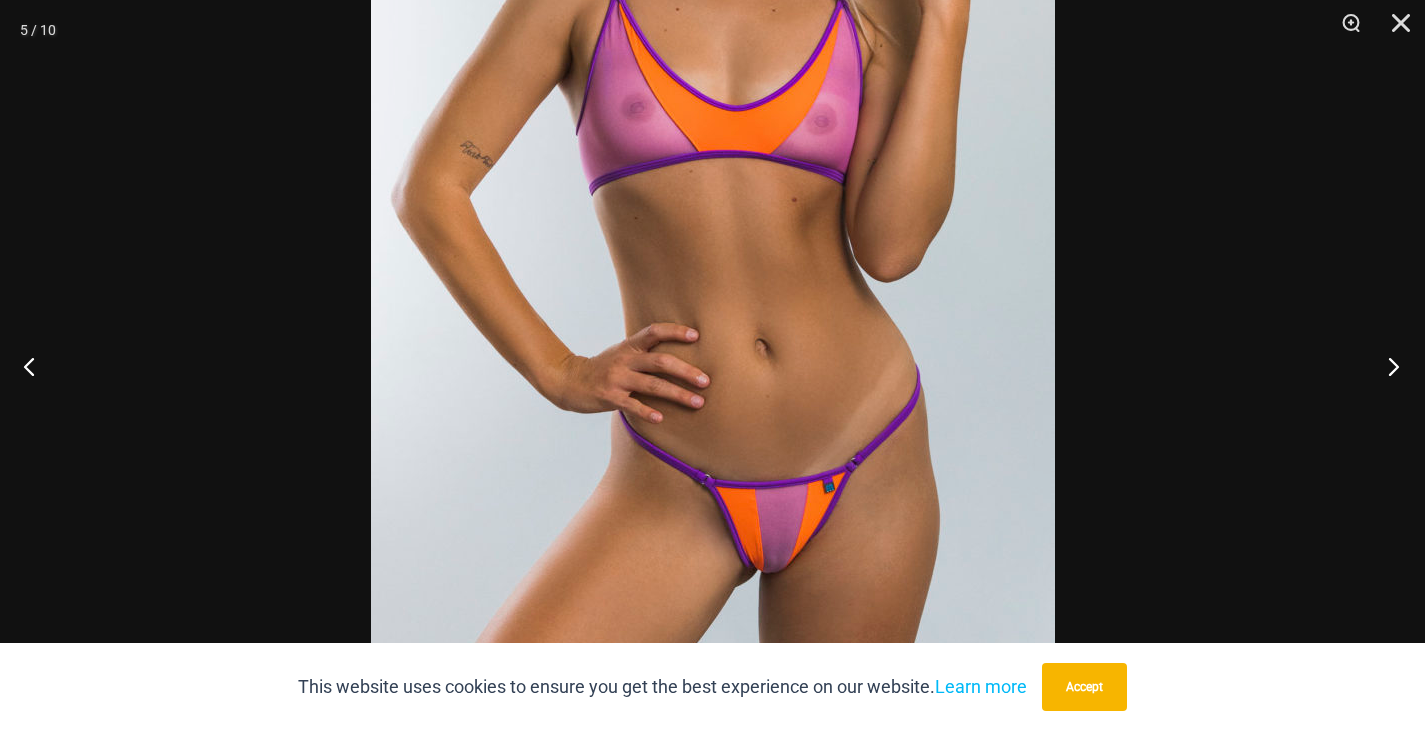 click at bounding box center (1387, 366) 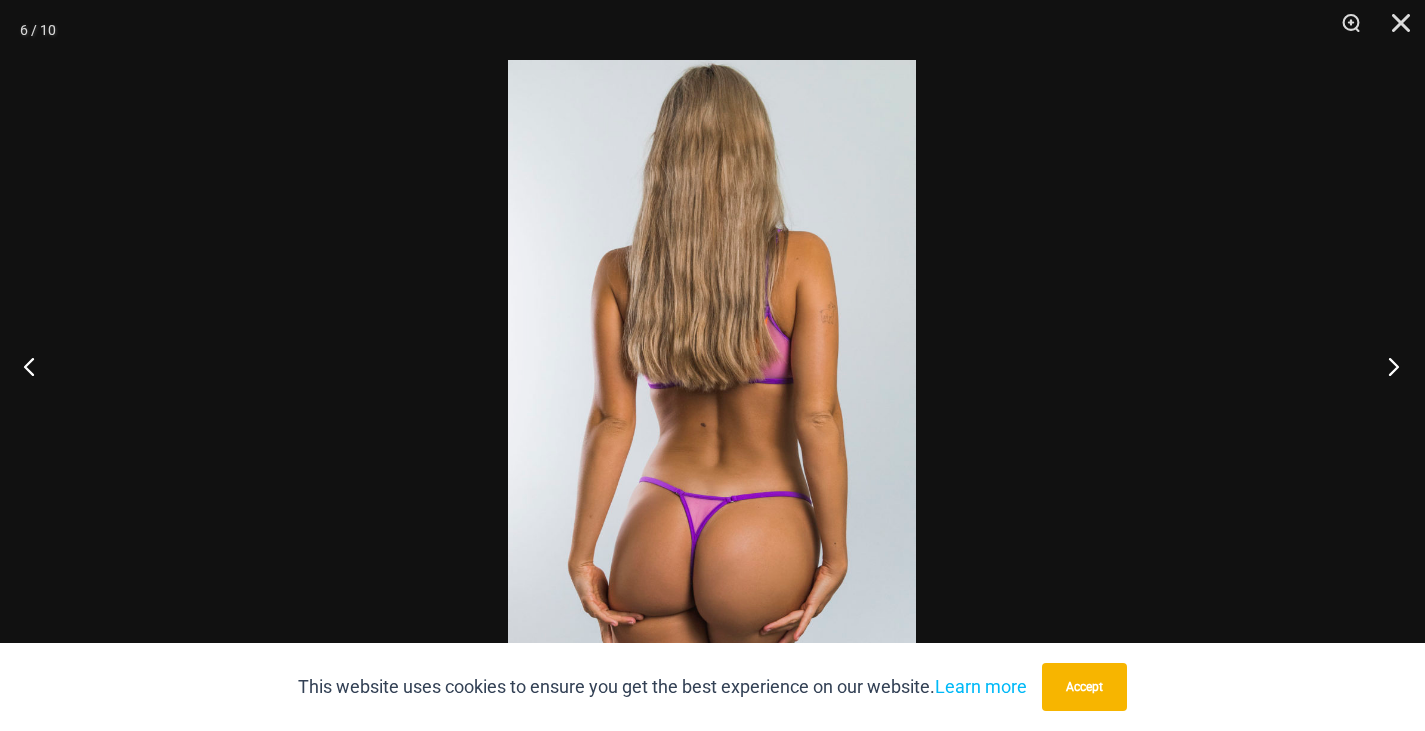 click at bounding box center (1387, 366) 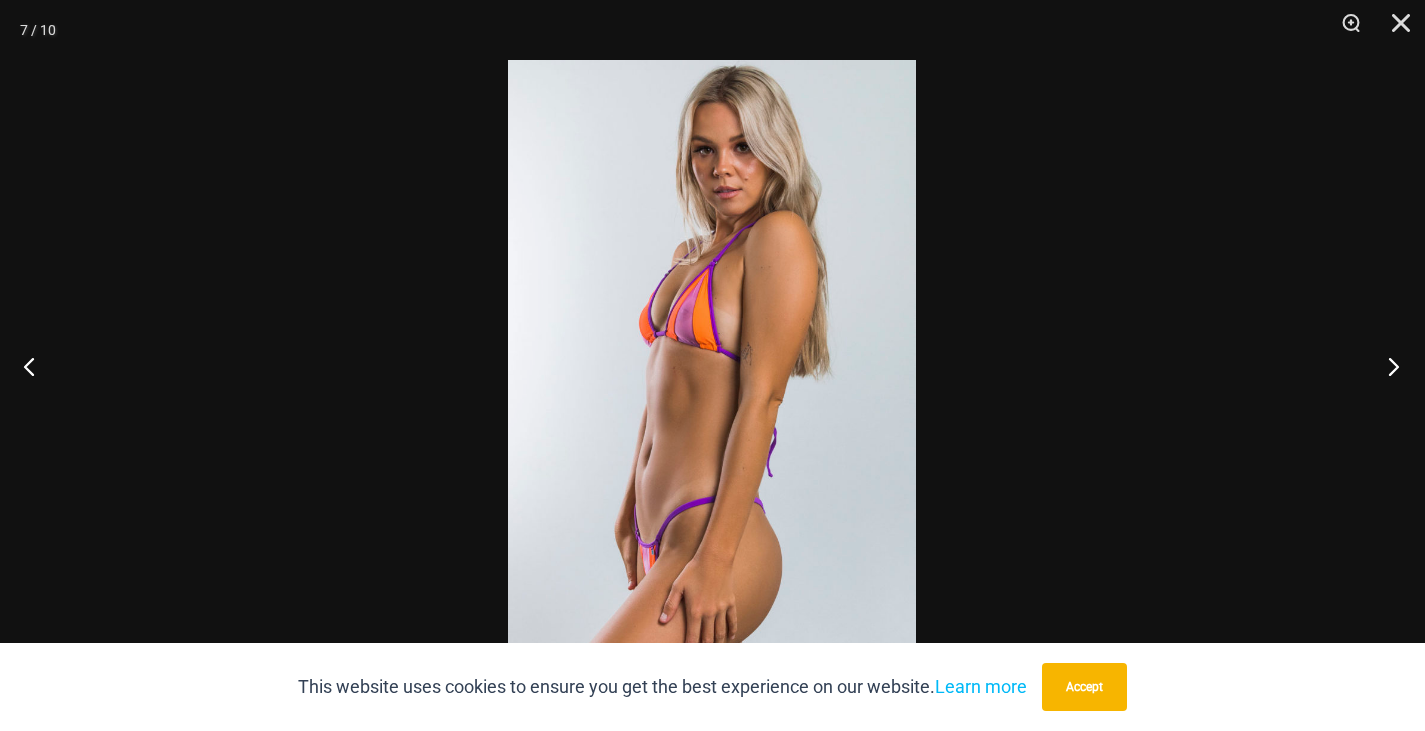 click at bounding box center [1387, 366] 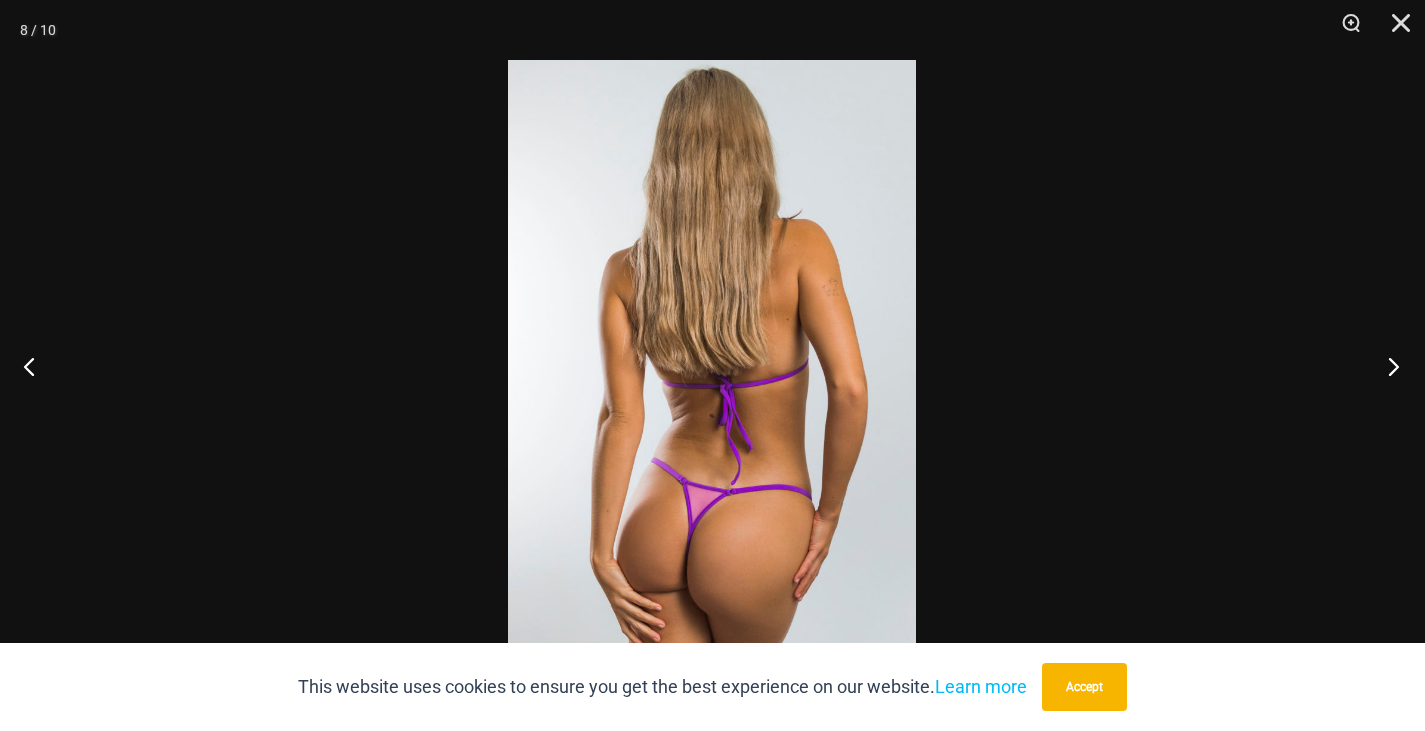 click at bounding box center [1387, 366] 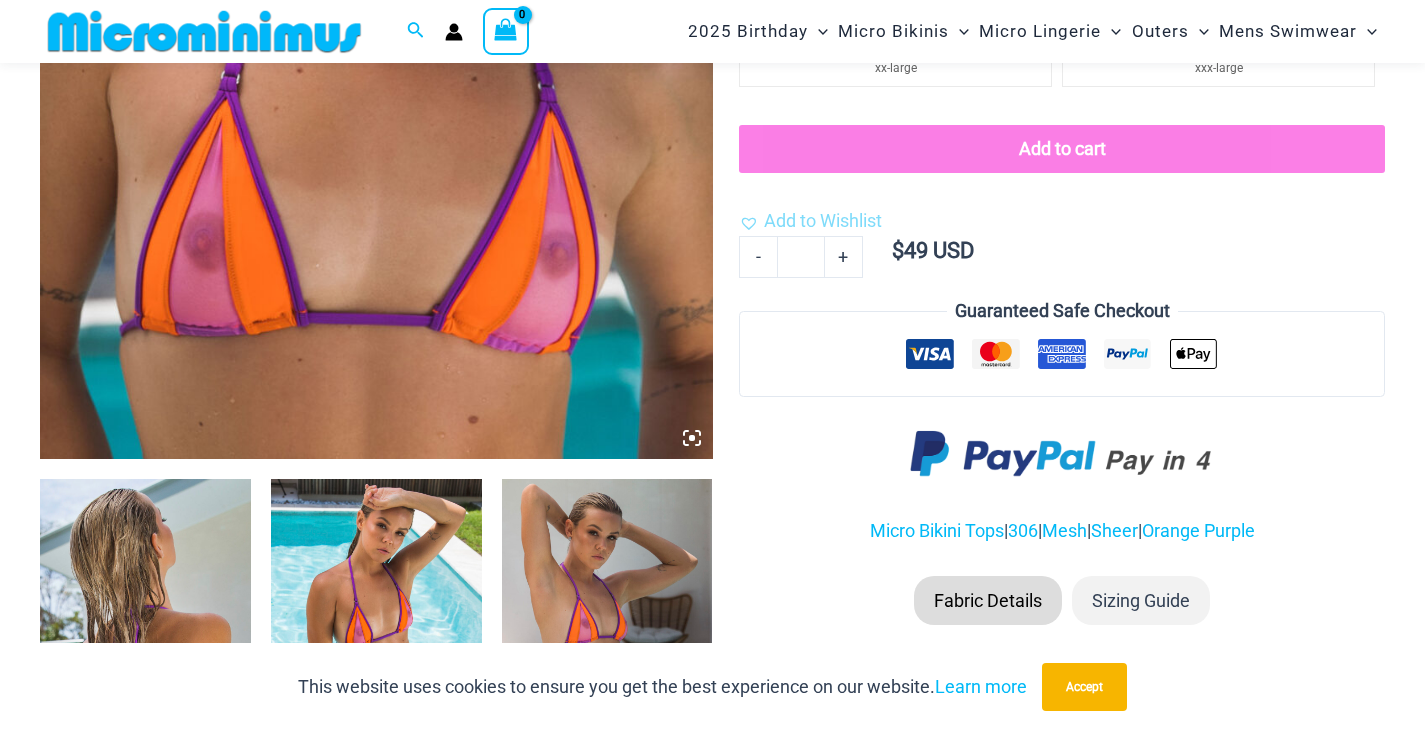 scroll, scrollTop: 665, scrollLeft: 0, axis: vertical 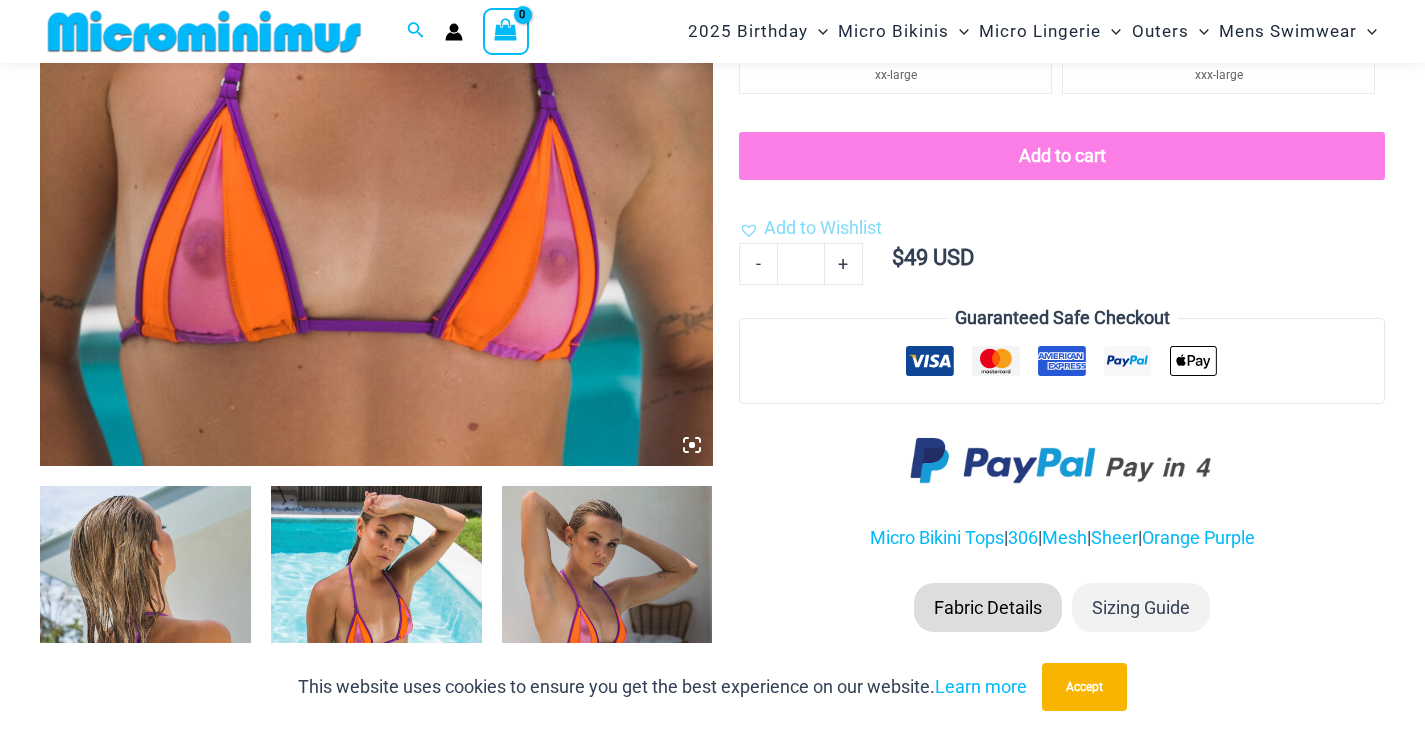 click at bounding box center [376, -39] 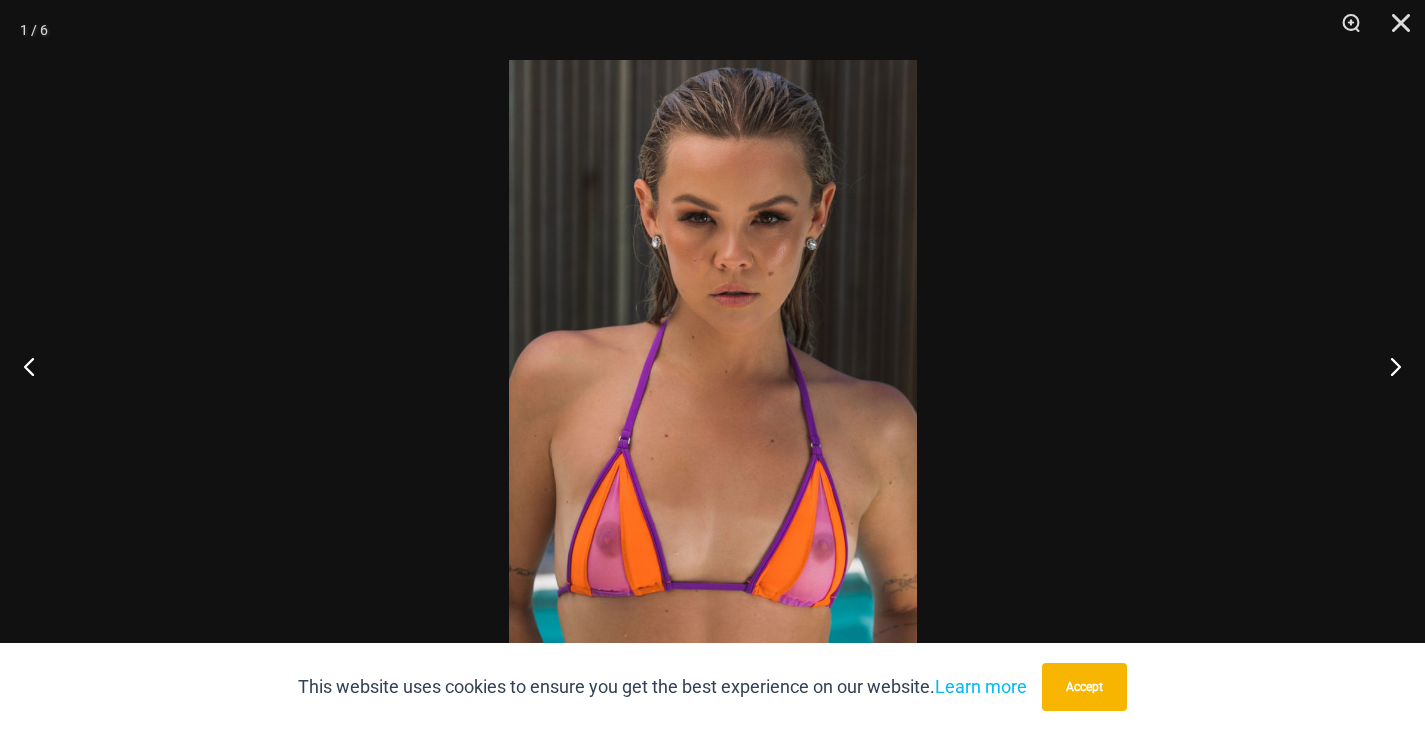 click at bounding box center (713, 365) 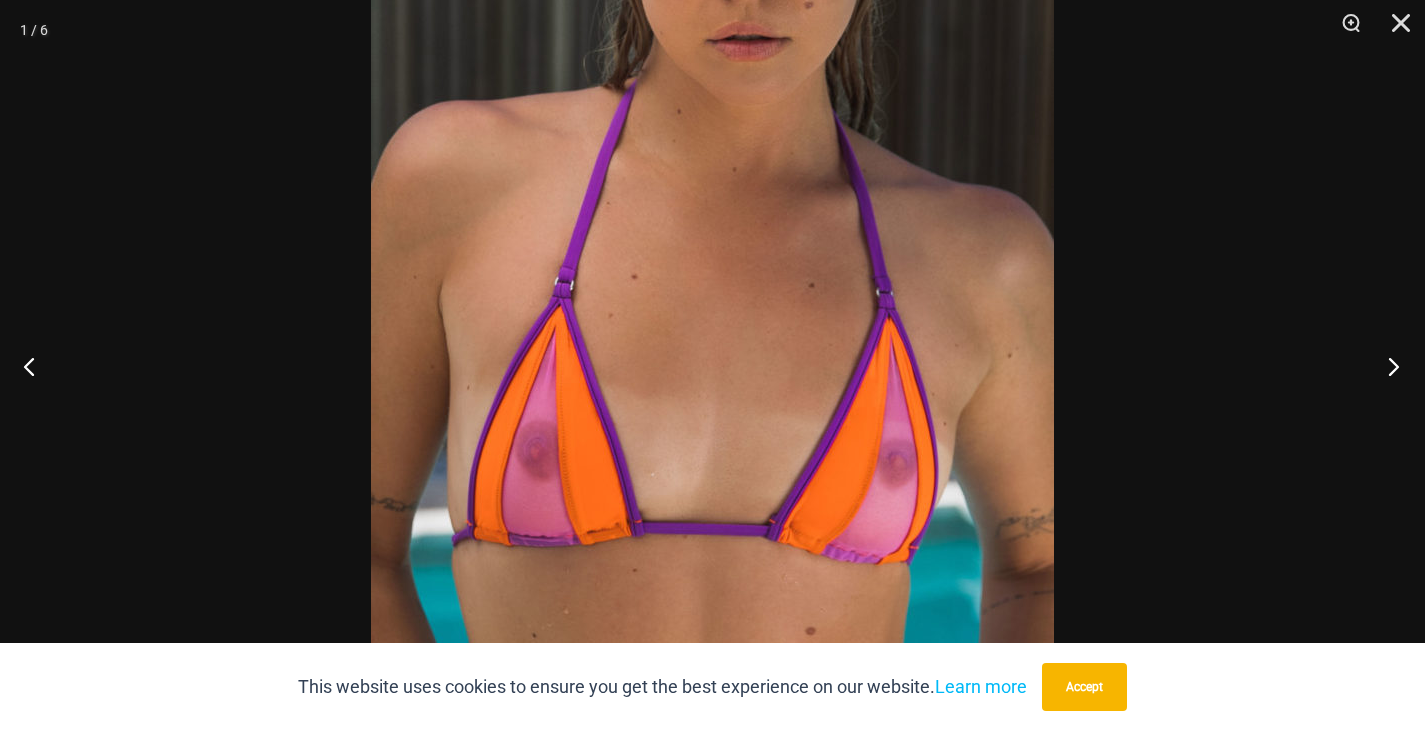 click at bounding box center [1387, 366] 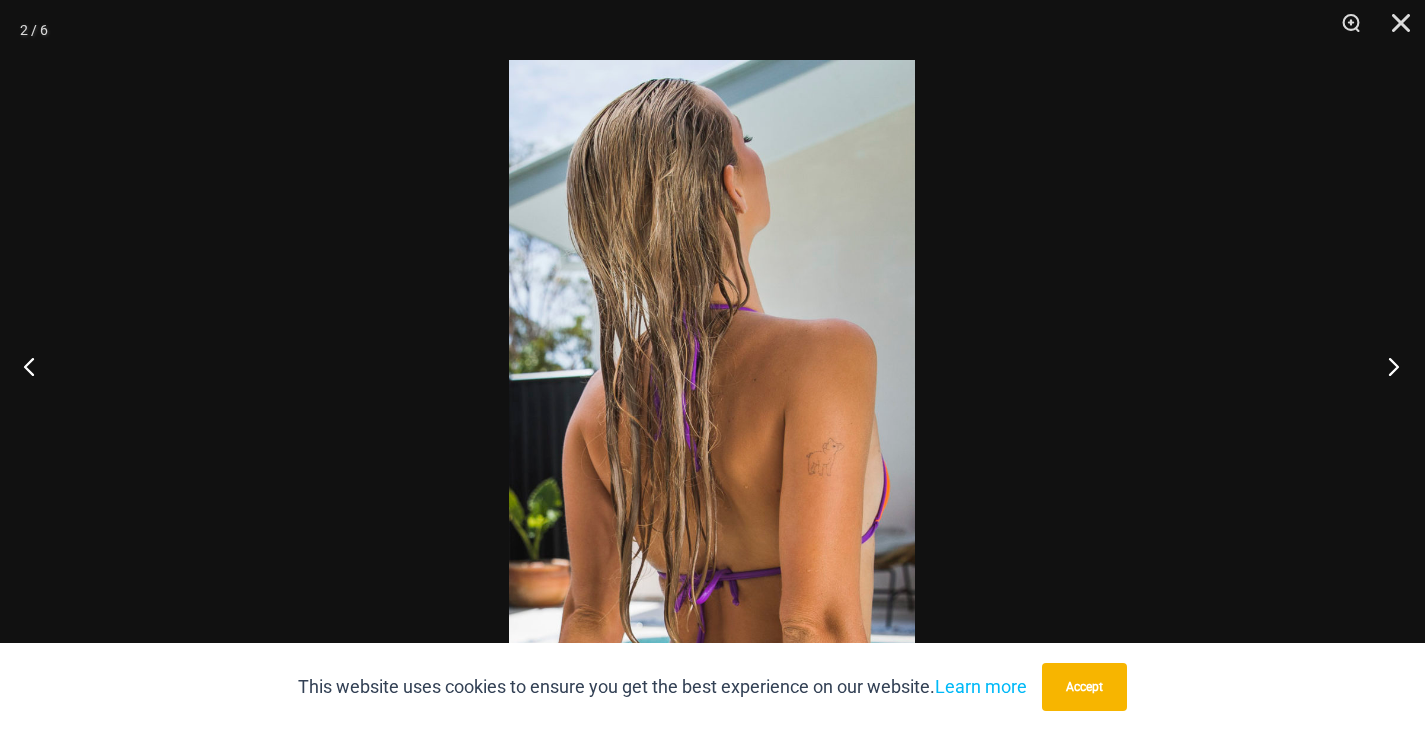 click at bounding box center (1387, 366) 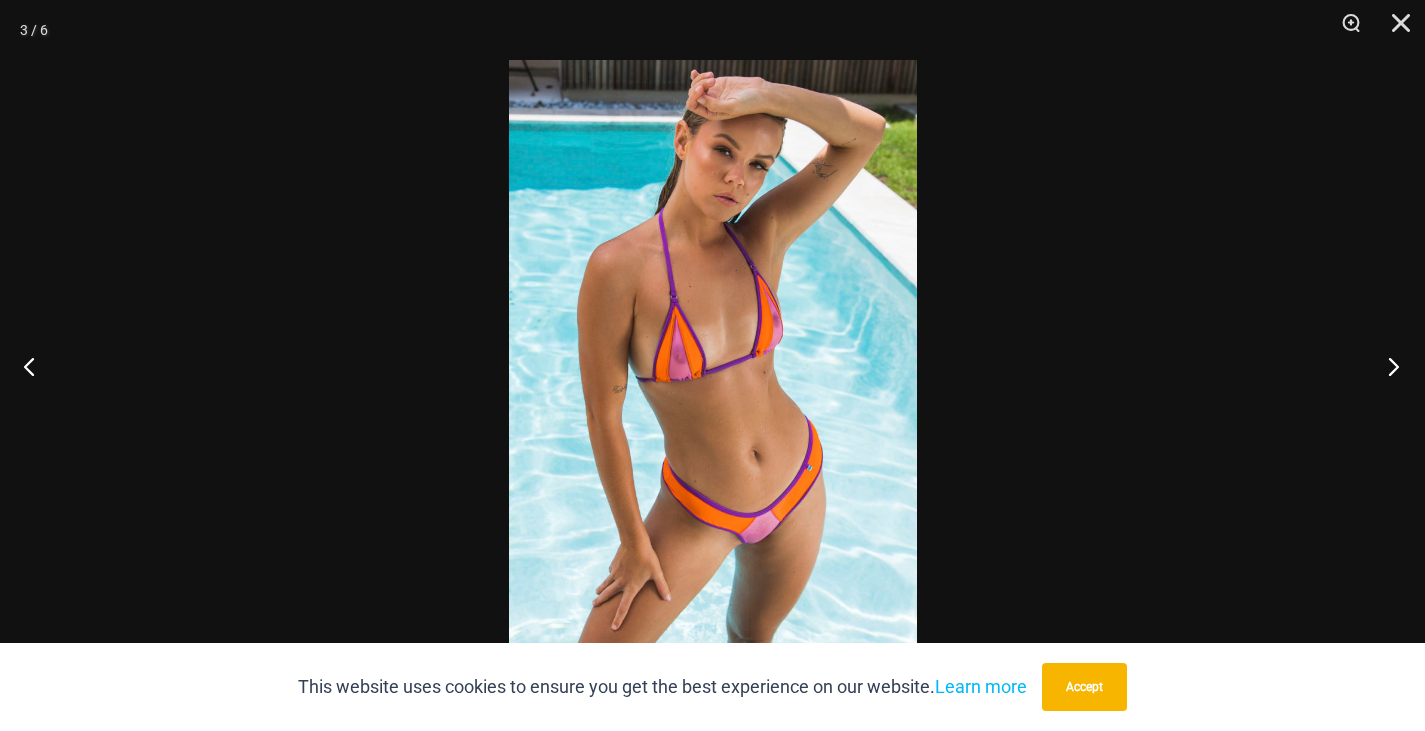 click at bounding box center [1387, 366] 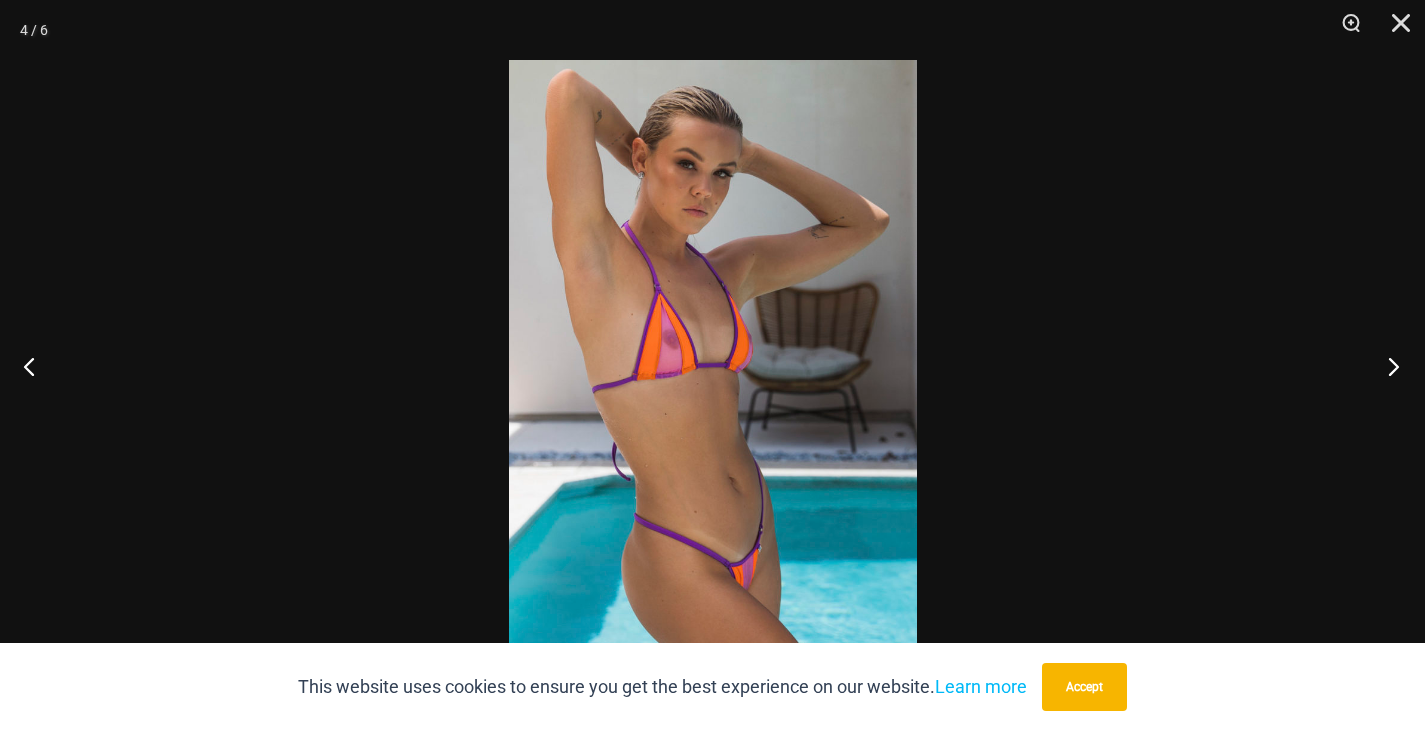 click at bounding box center (1387, 366) 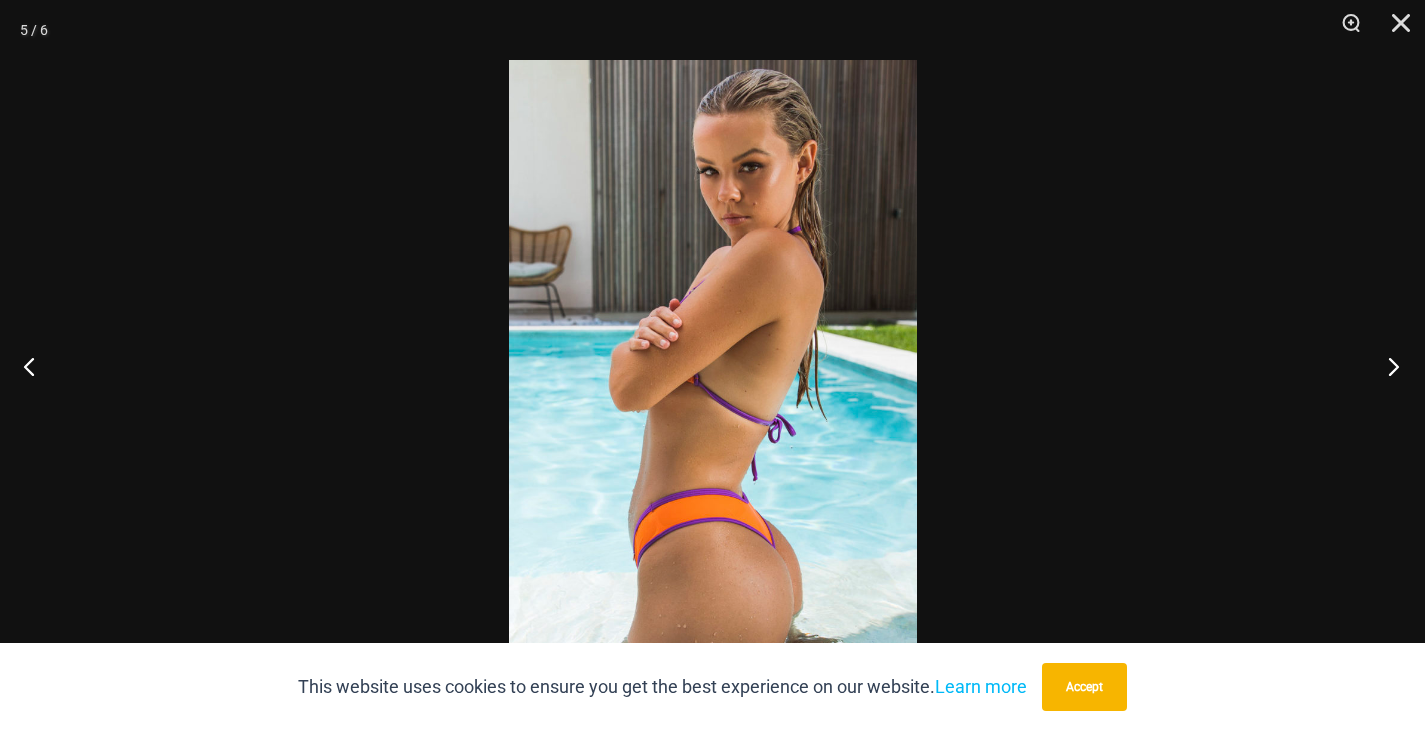 click at bounding box center [1387, 366] 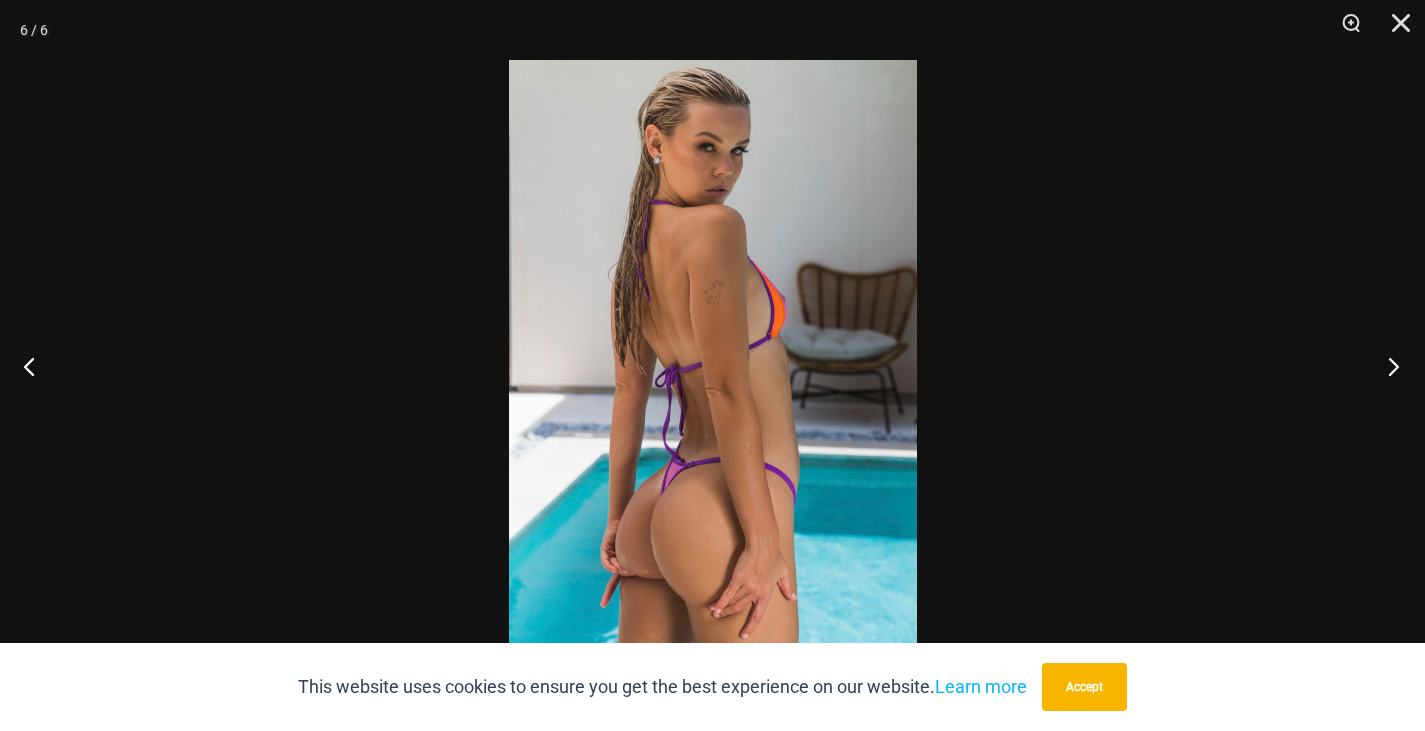 click at bounding box center [1387, 366] 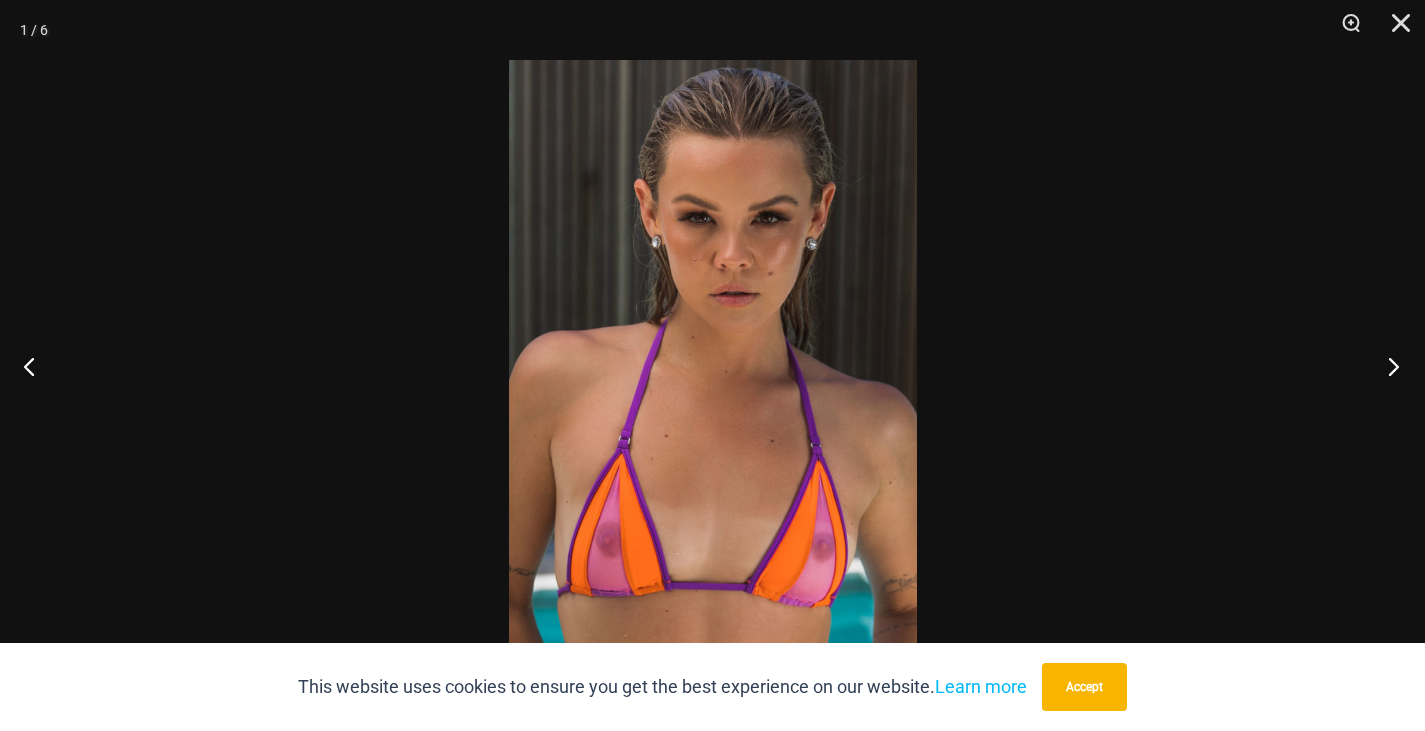 click at bounding box center [1387, 366] 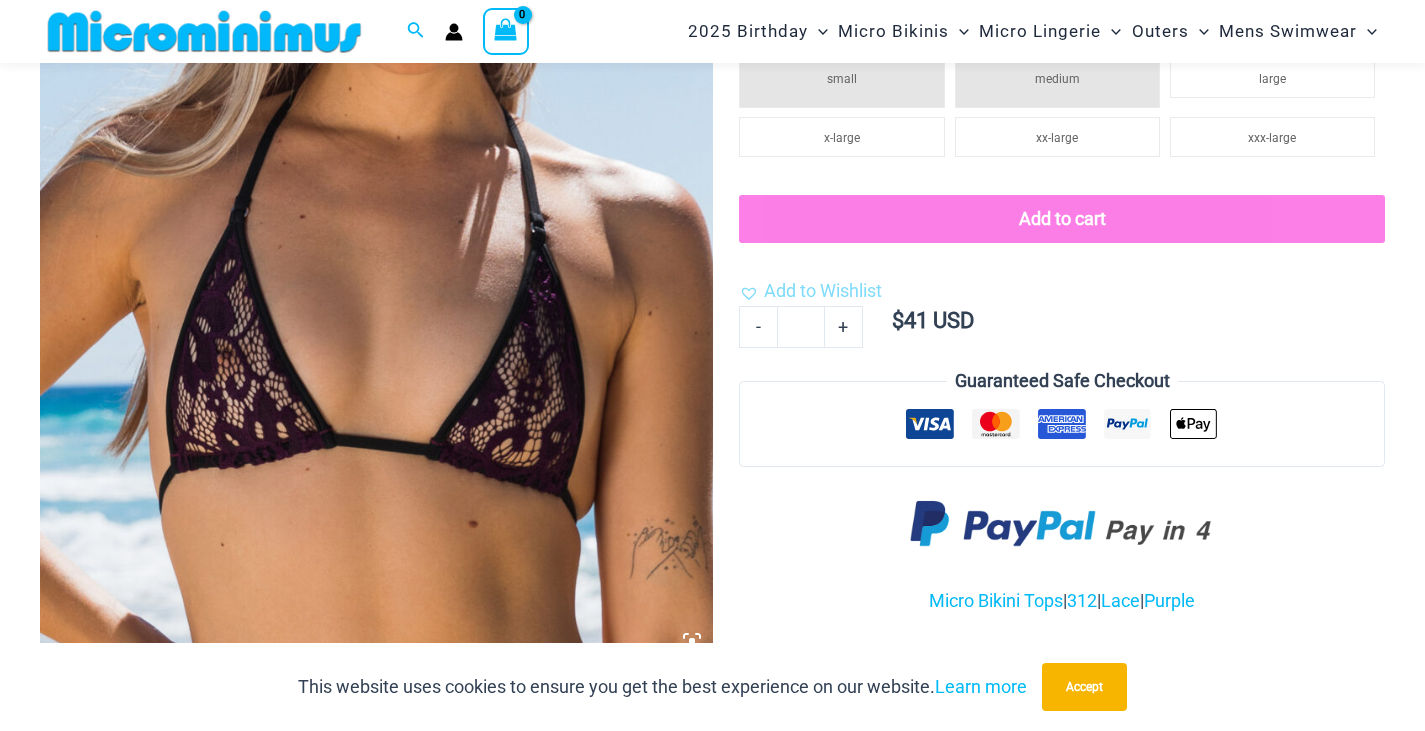 scroll, scrollTop: 468, scrollLeft: 0, axis: vertical 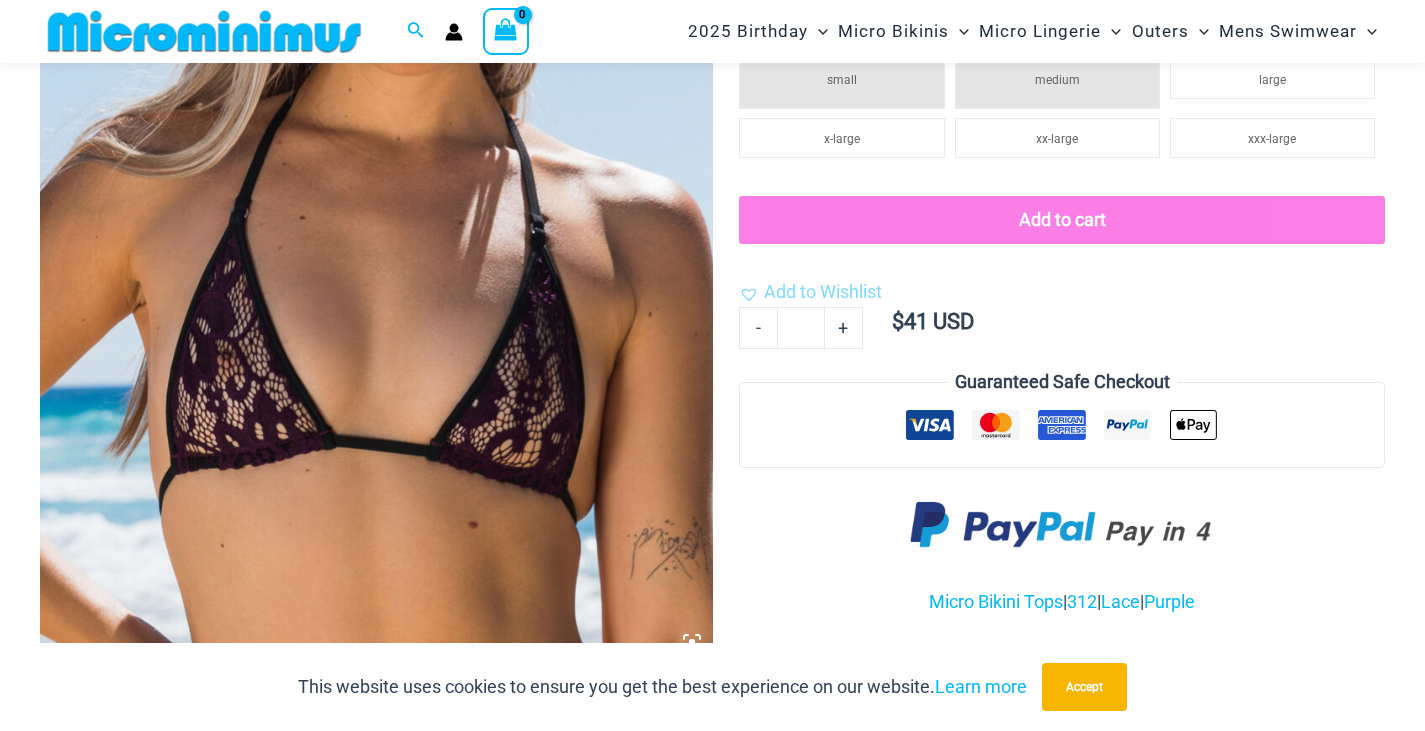 click at bounding box center (376, 158) 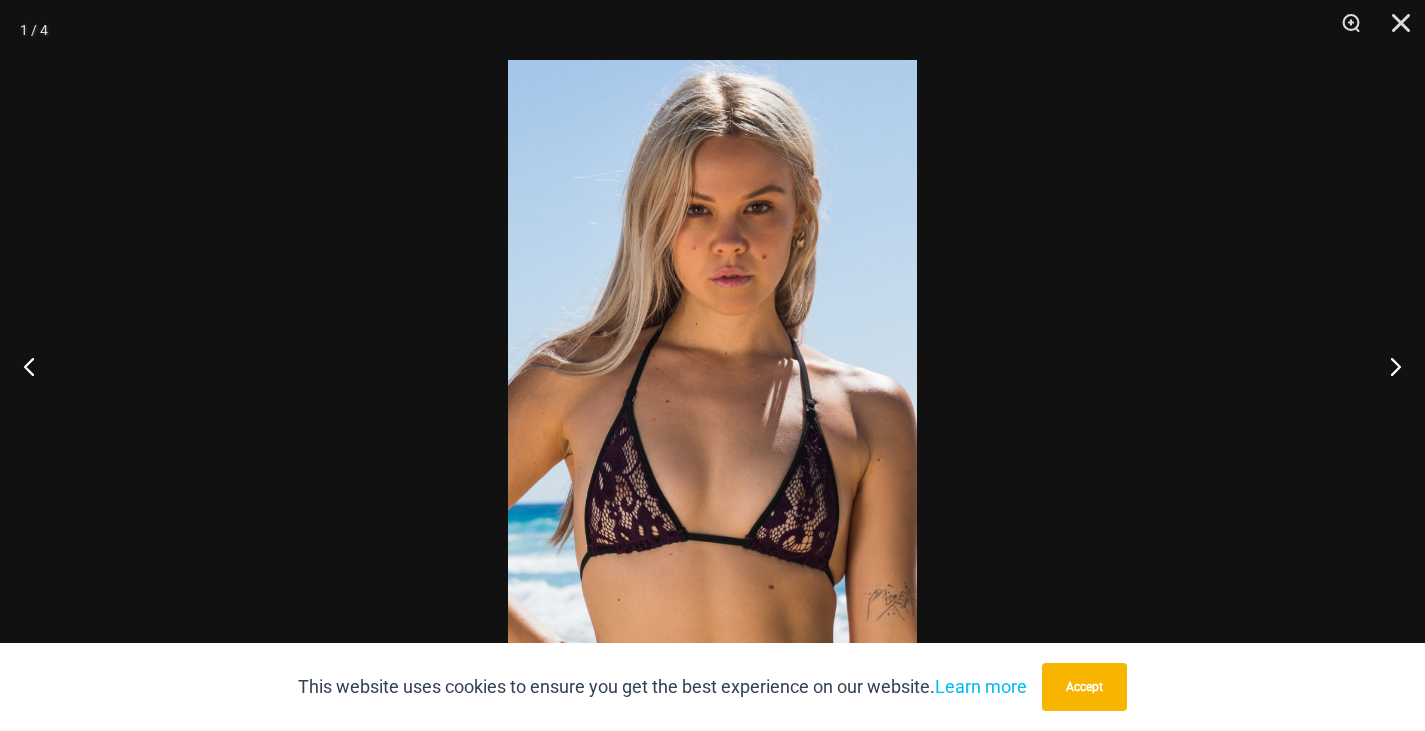 click at bounding box center (712, 365) 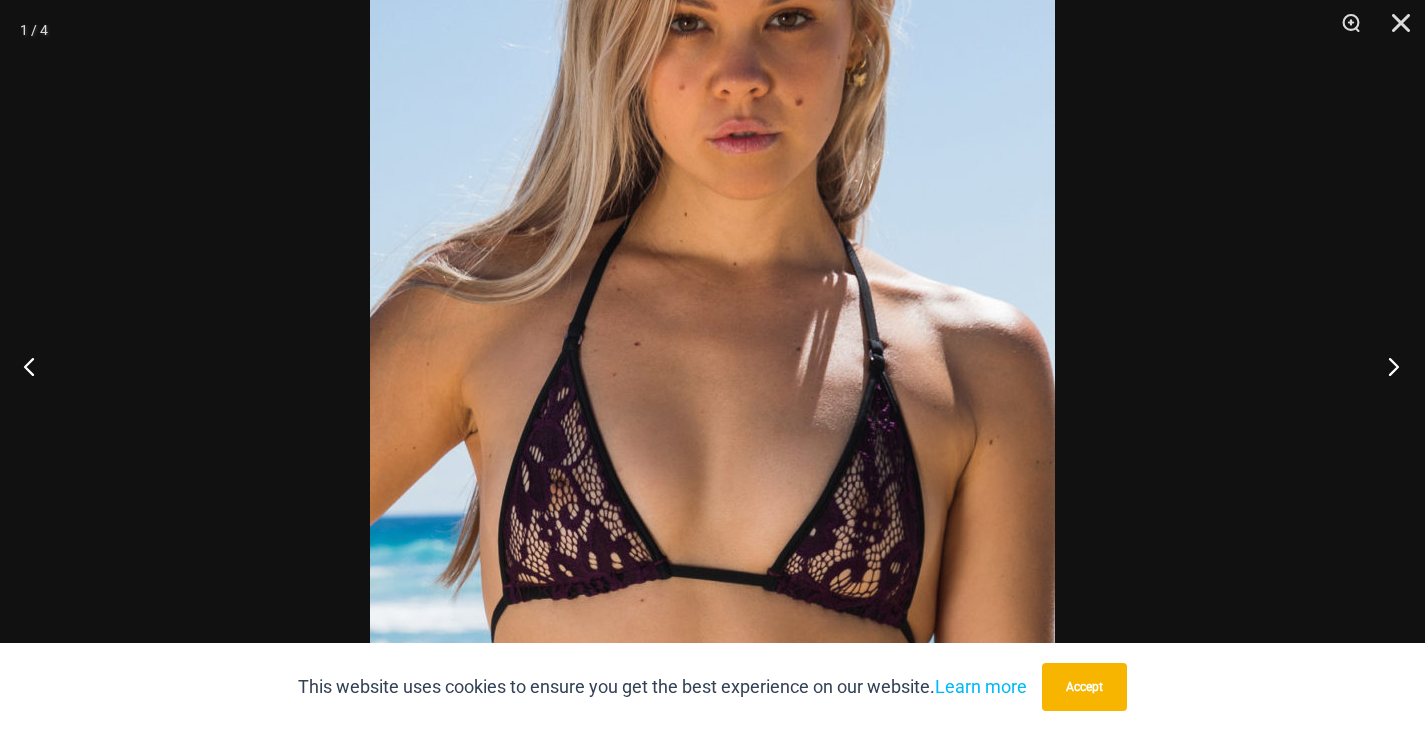 click at bounding box center (1387, 366) 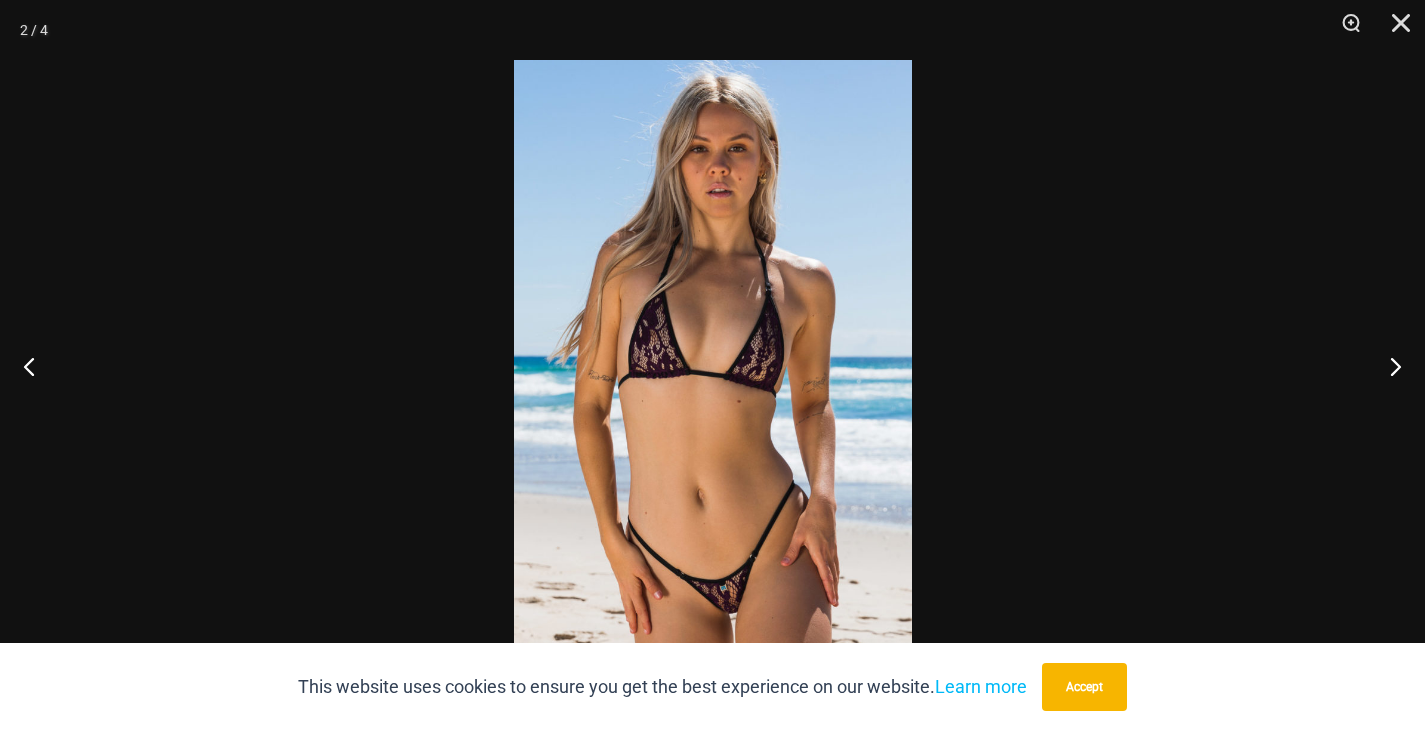 click at bounding box center (713, 365) 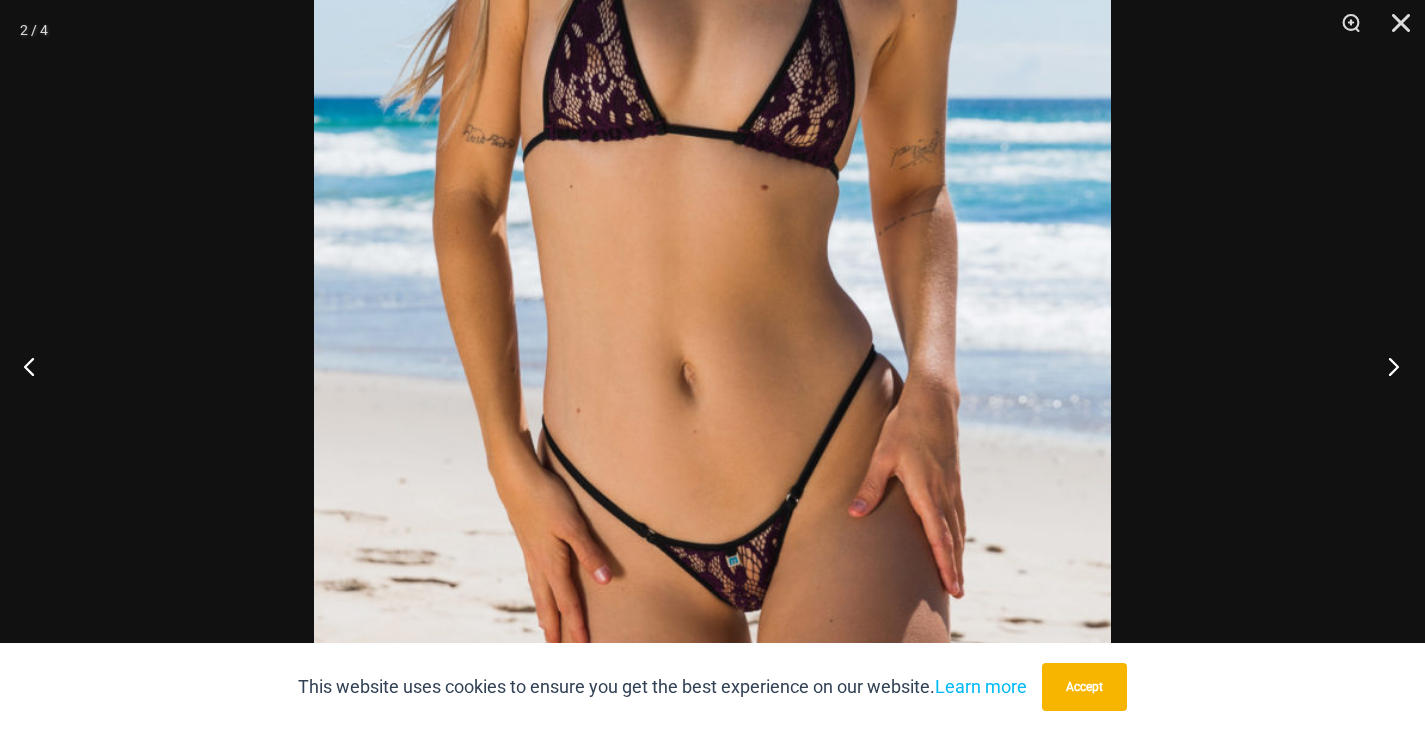 click at bounding box center (1387, 366) 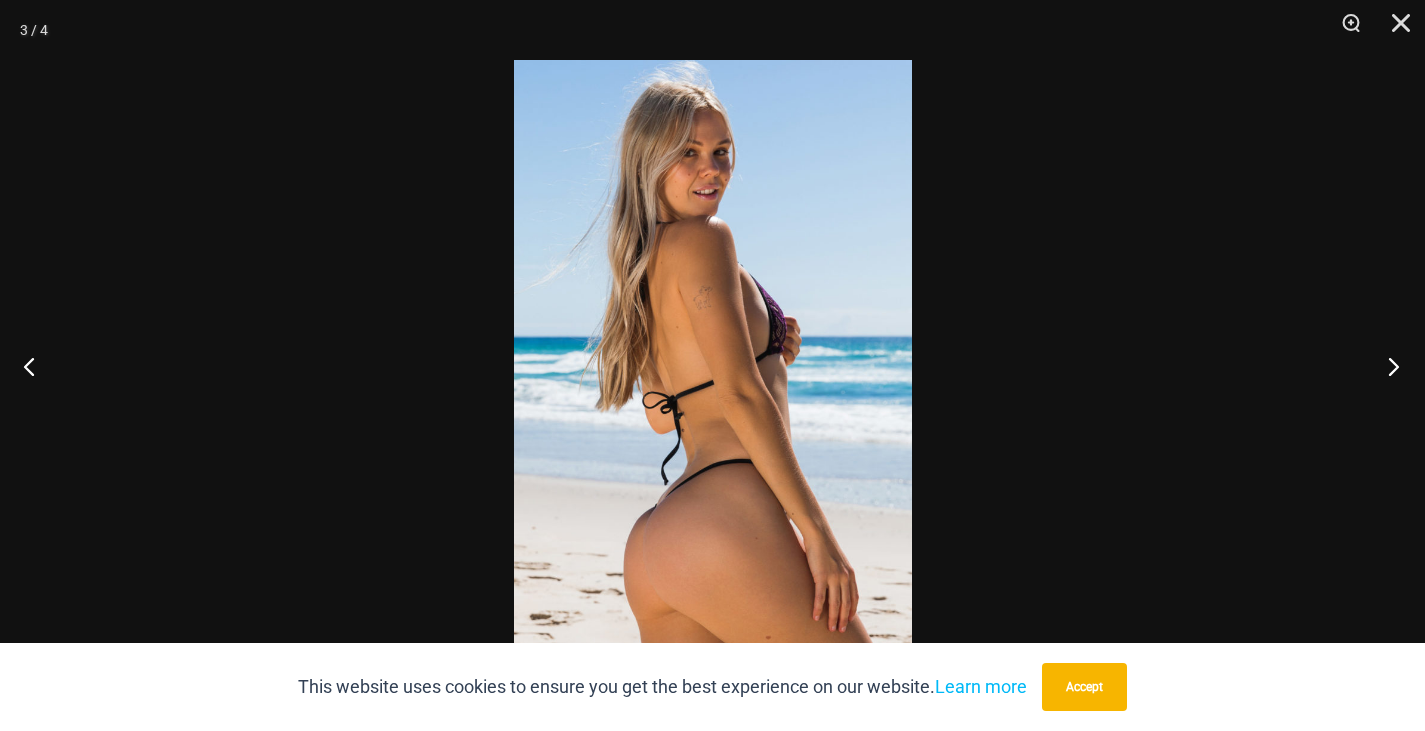 click at bounding box center [1387, 366] 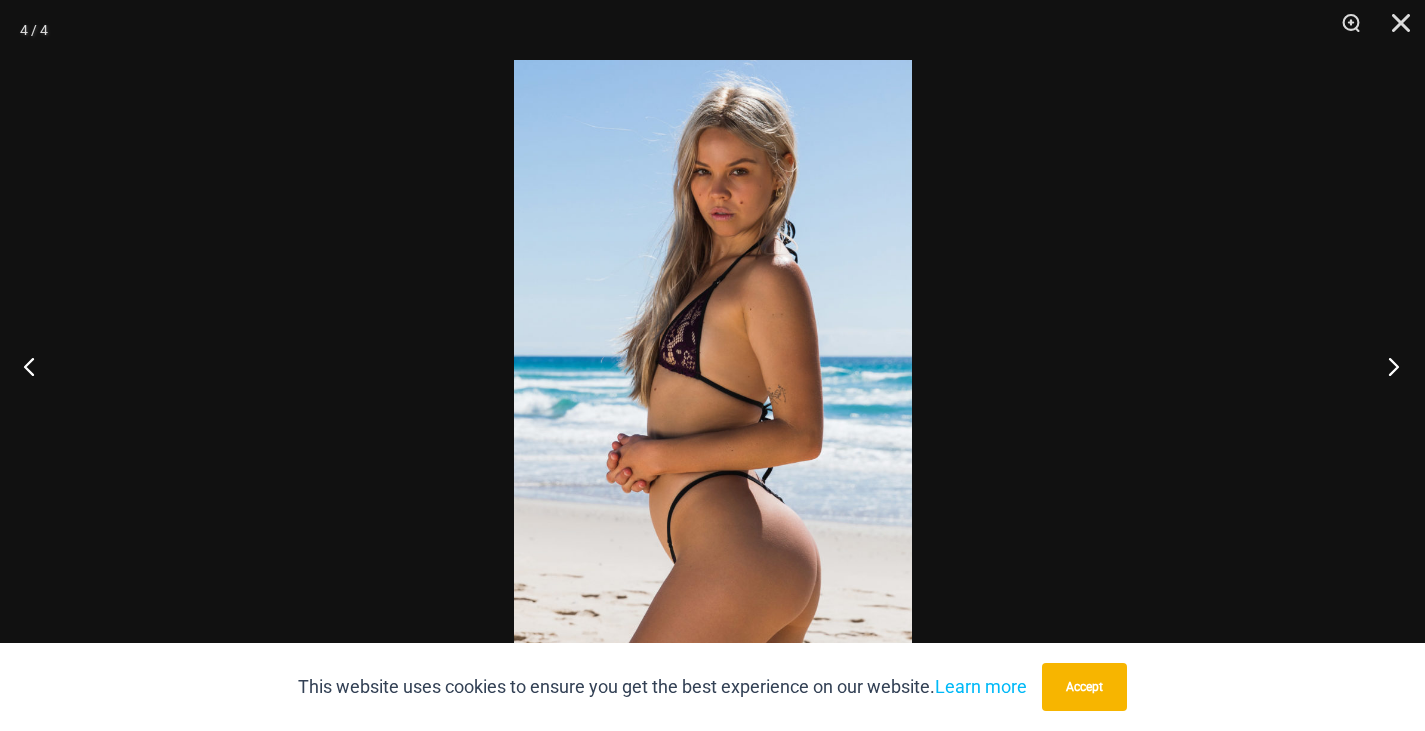 click at bounding box center [1387, 366] 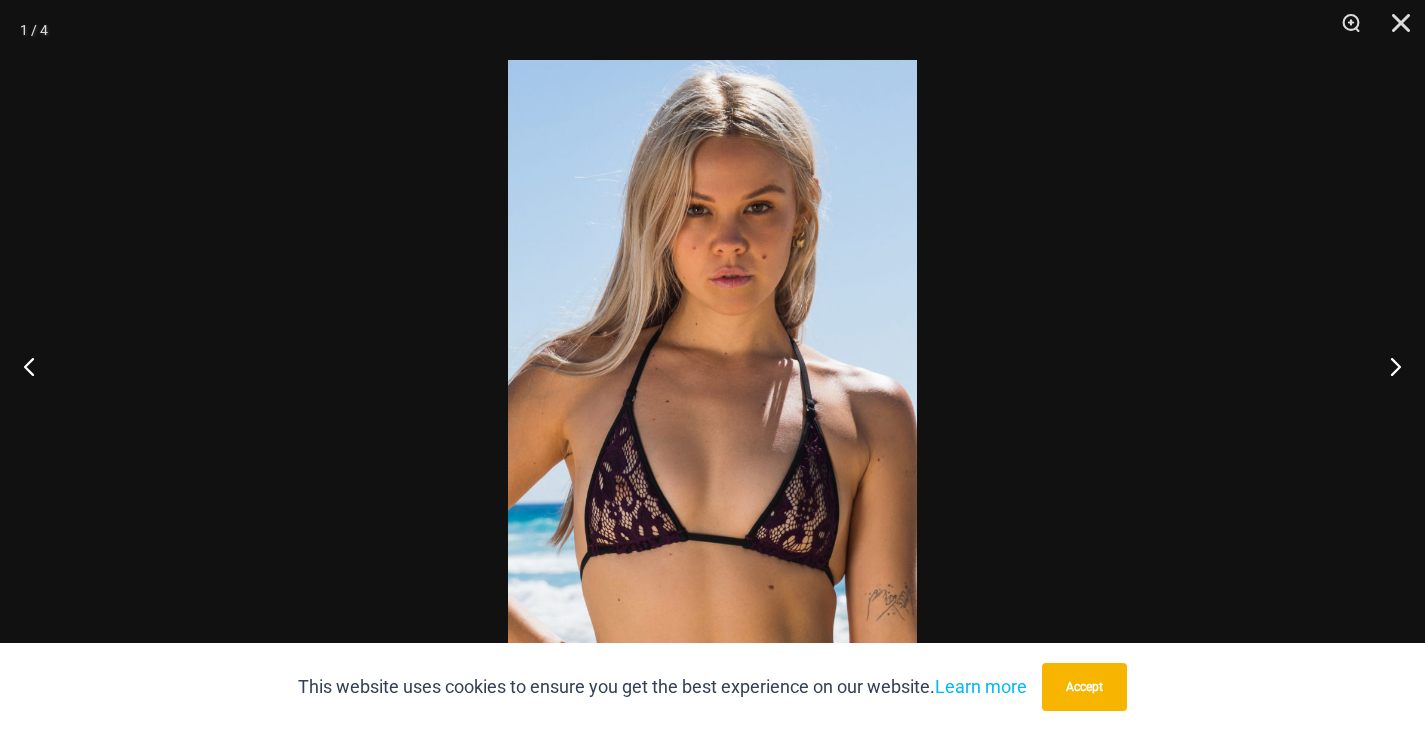 click at bounding box center [712, 365] 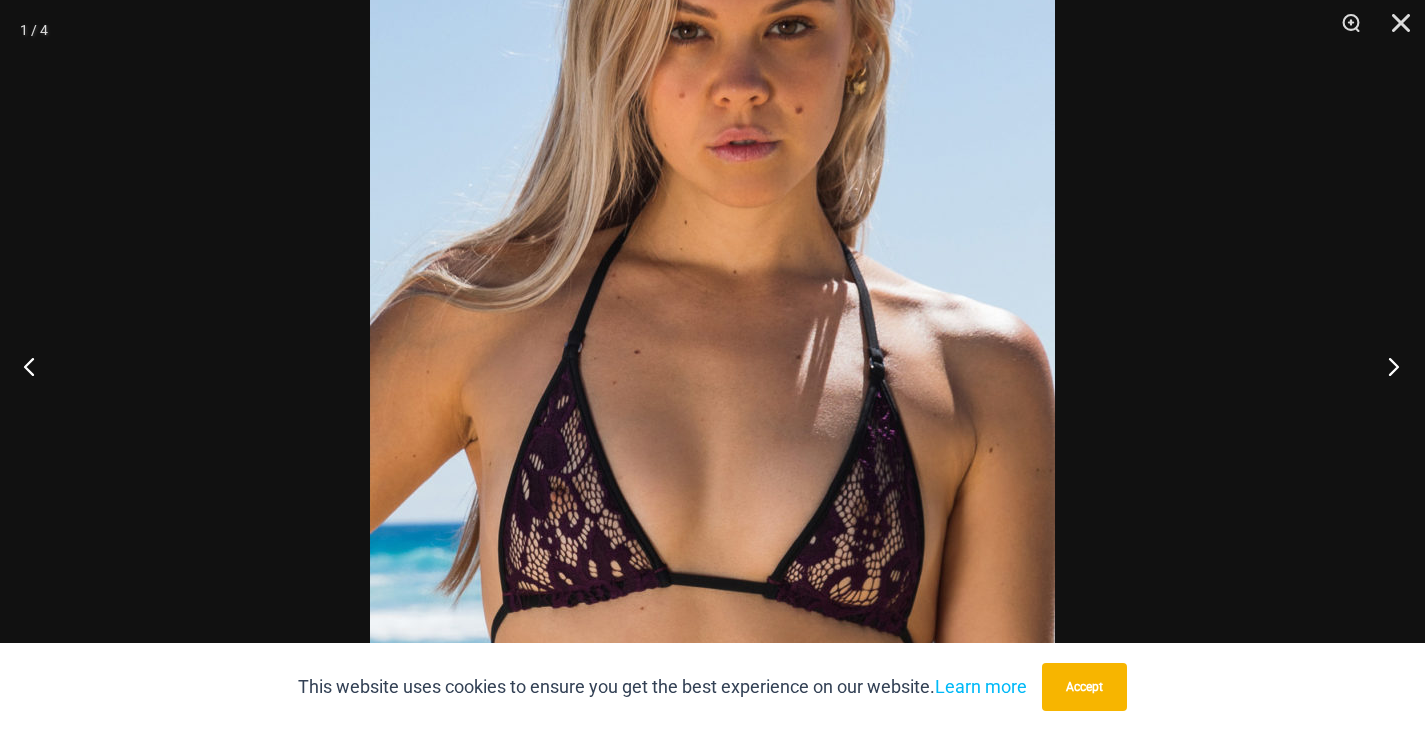click at bounding box center (1387, 366) 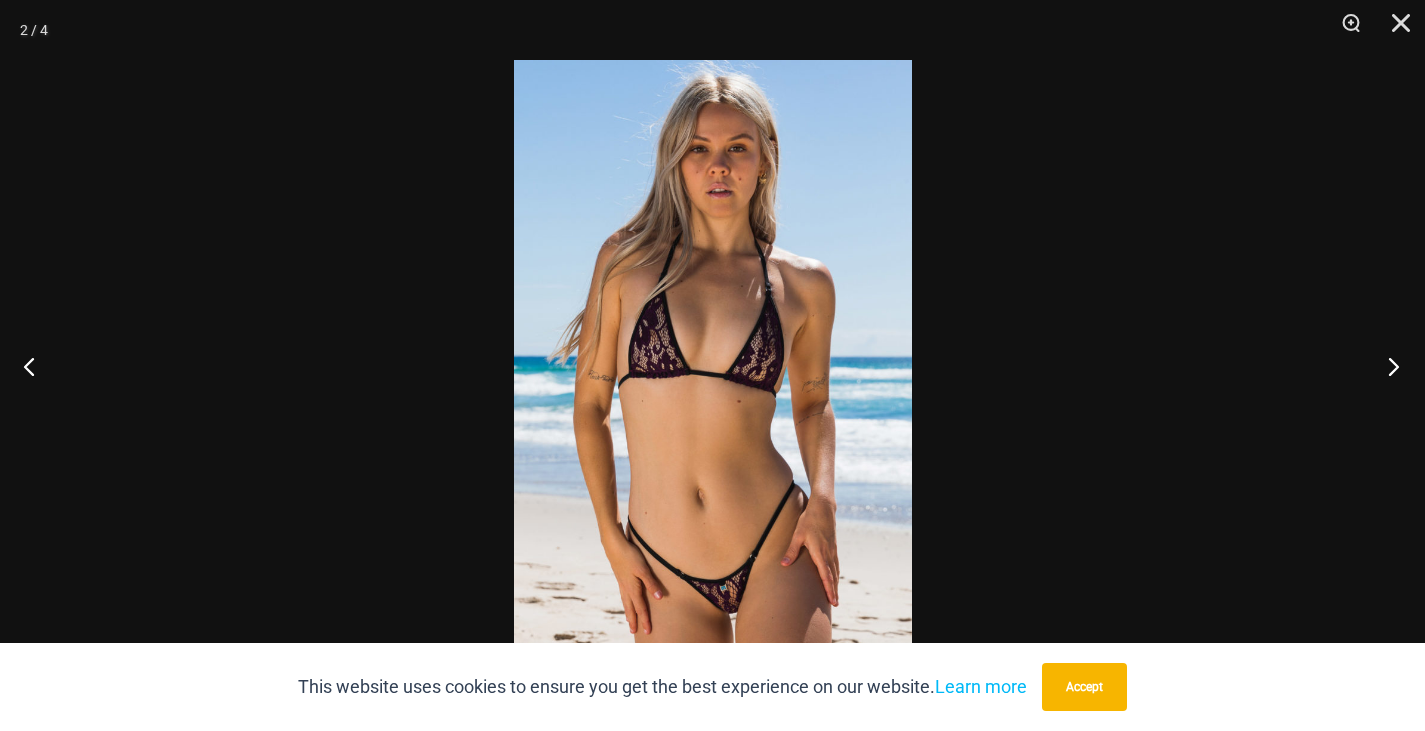 click at bounding box center (1387, 366) 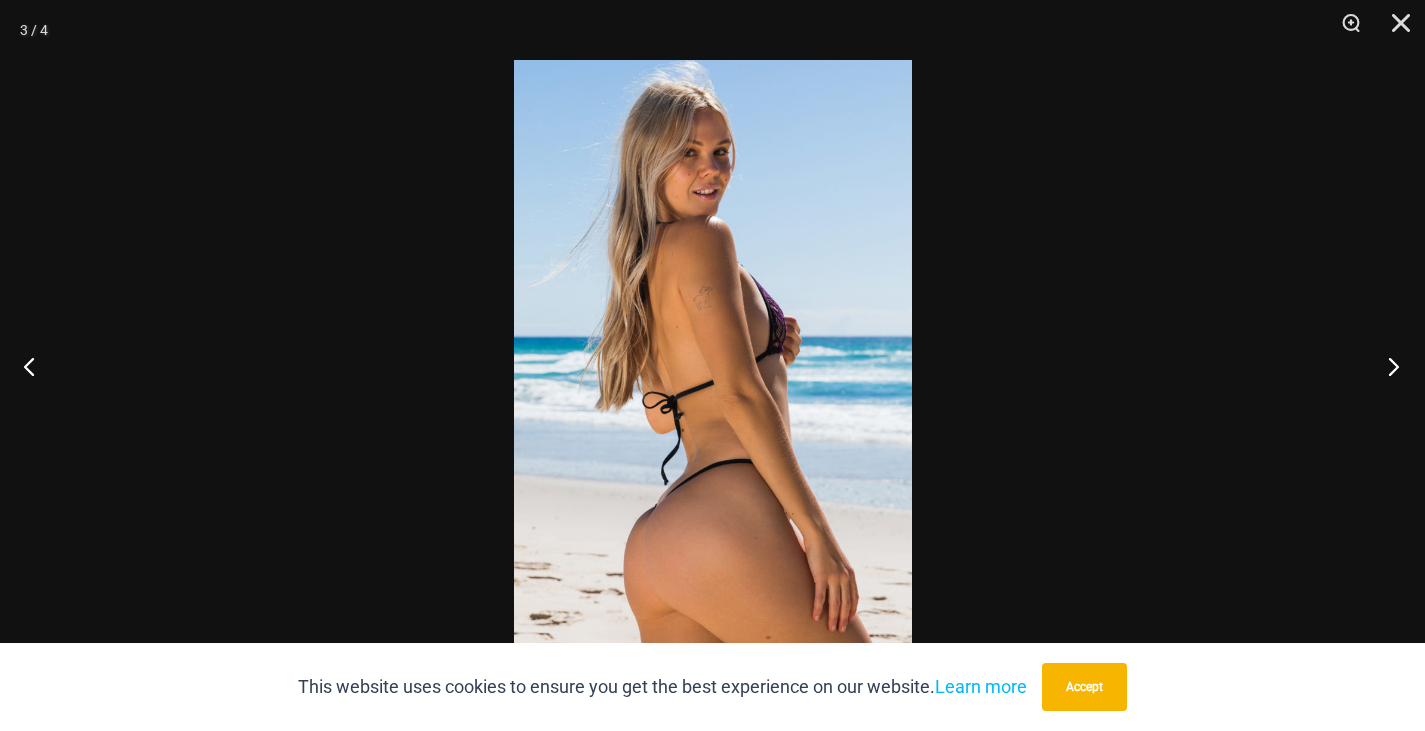 click at bounding box center [1387, 366] 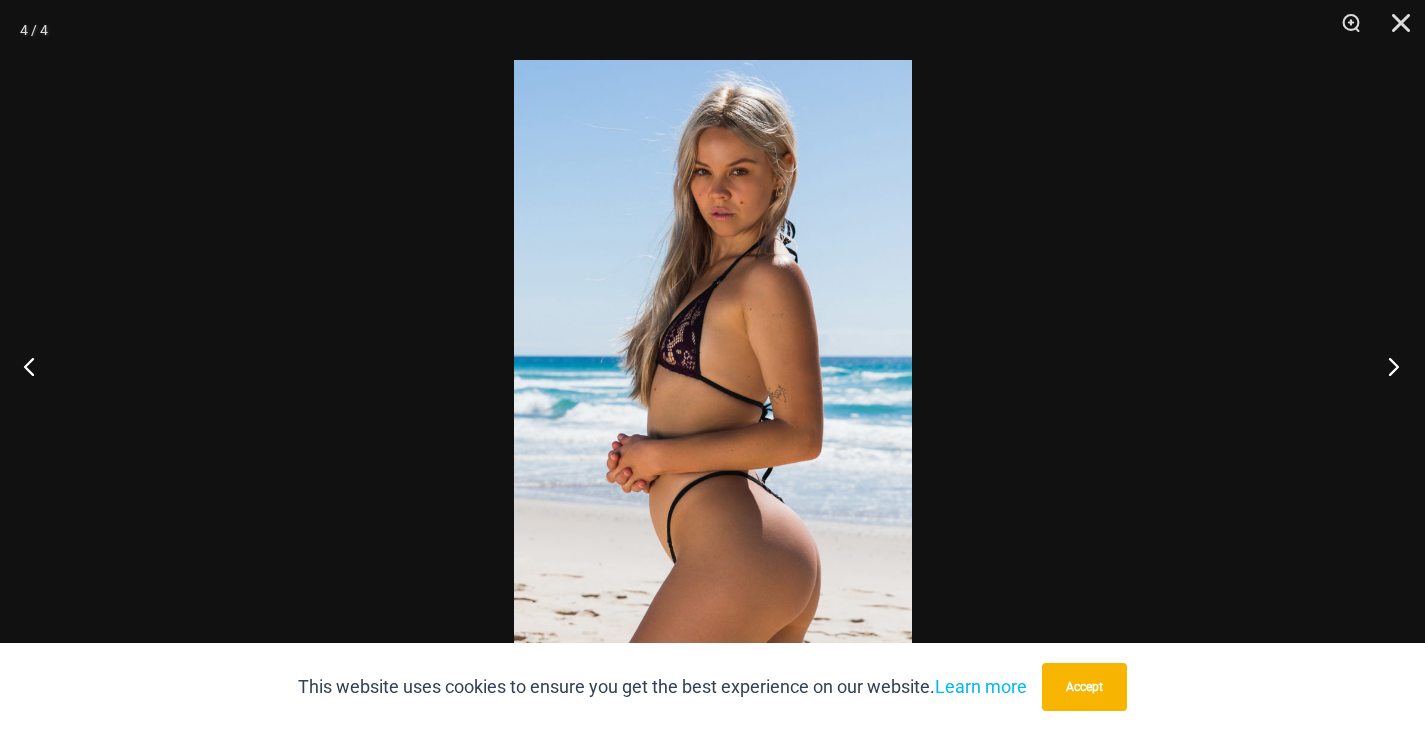 click at bounding box center [1387, 366] 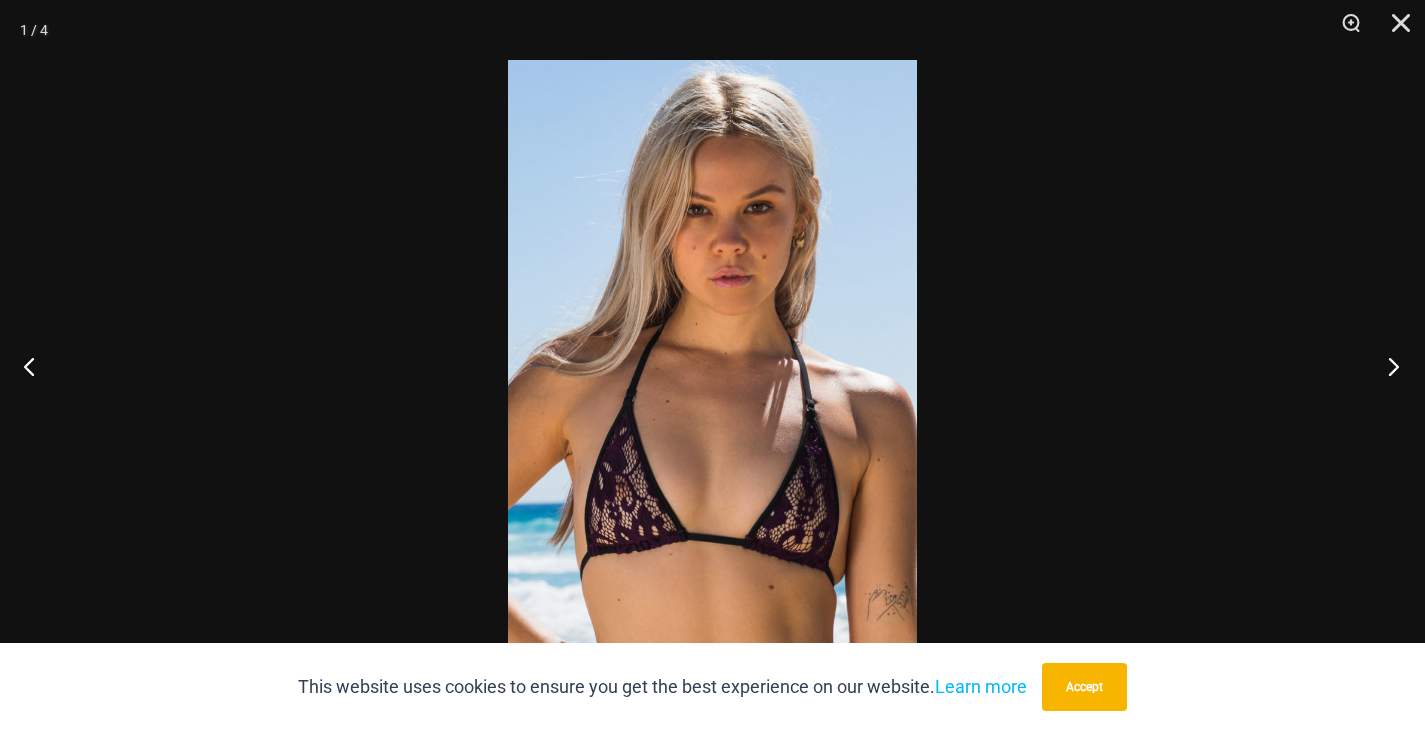 click at bounding box center [1387, 366] 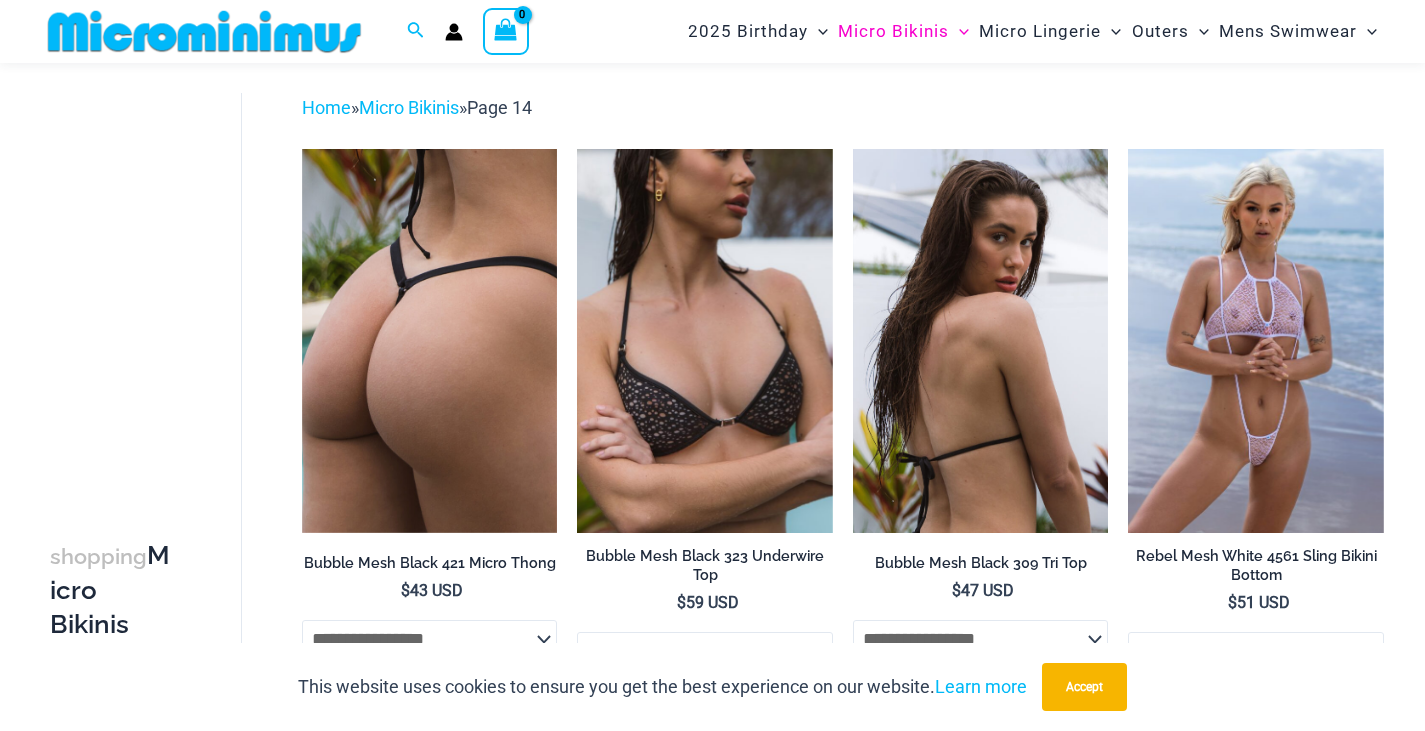 scroll, scrollTop: 72, scrollLeft: 0, axis: vertical 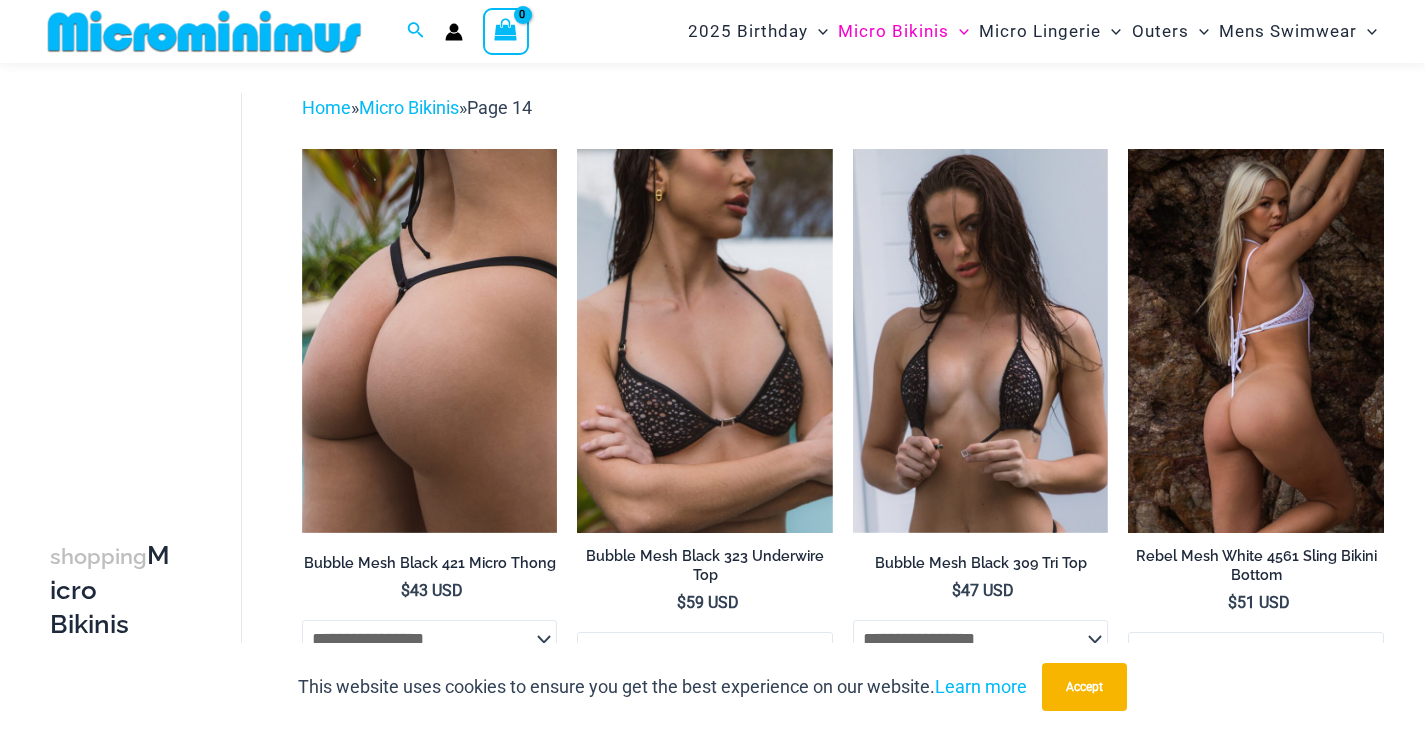 click at bounding box center (1256, 340) 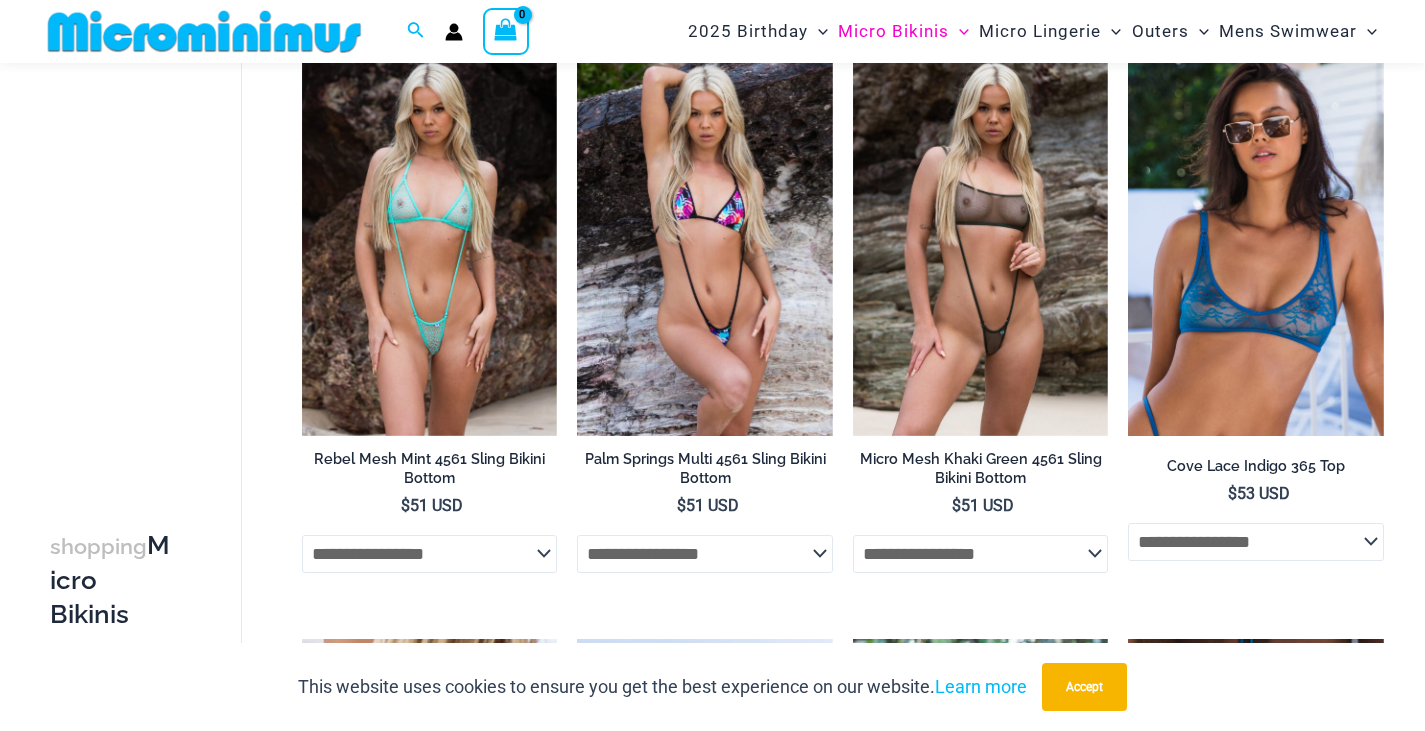 scroll, scrollTop: 757, scrollLeft: 0, axis: vertical 